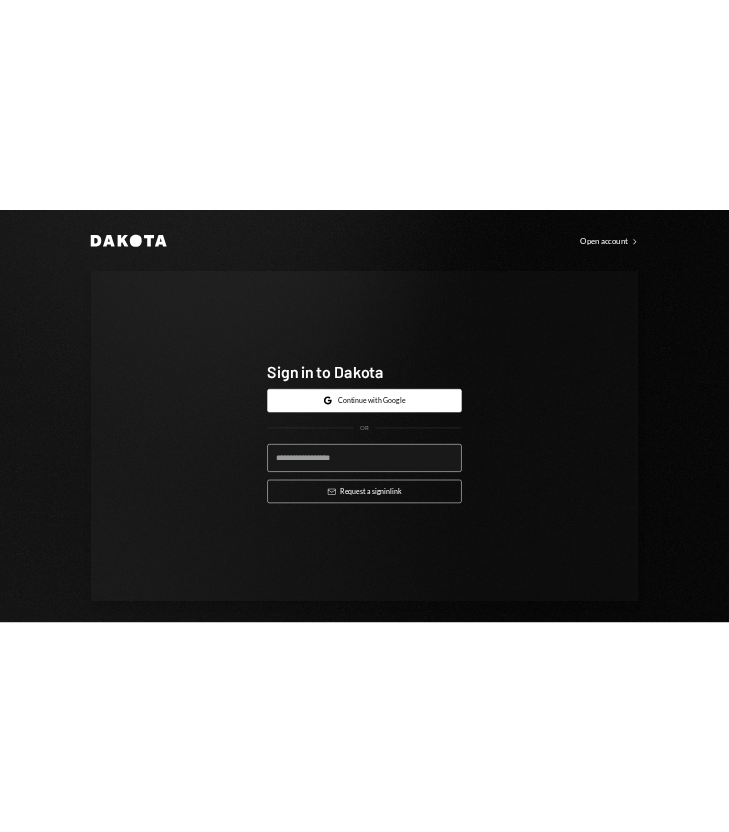 scroll, scrollTop: 0, scrollLeft: 0, axis: both 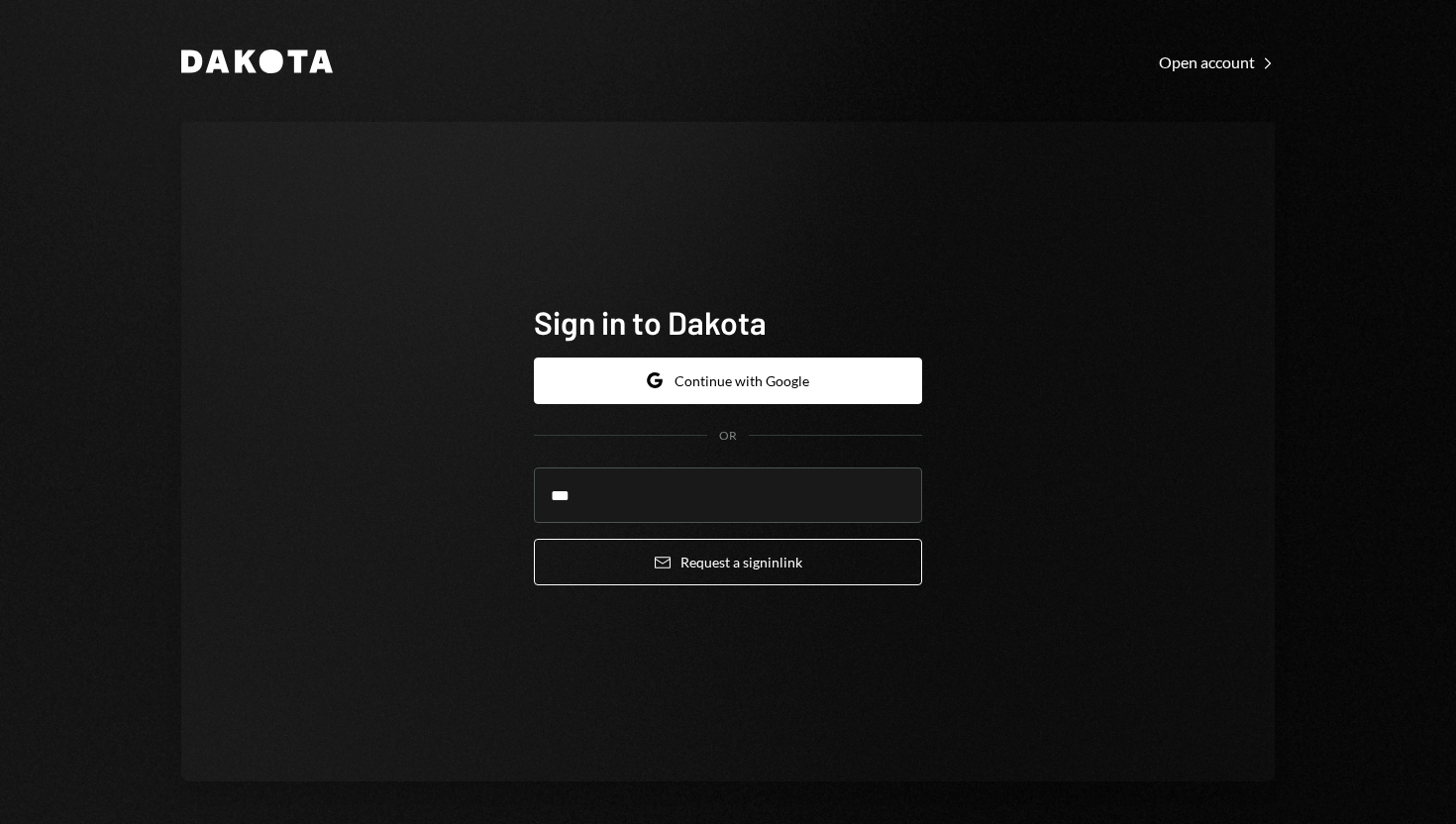 type on "**********" 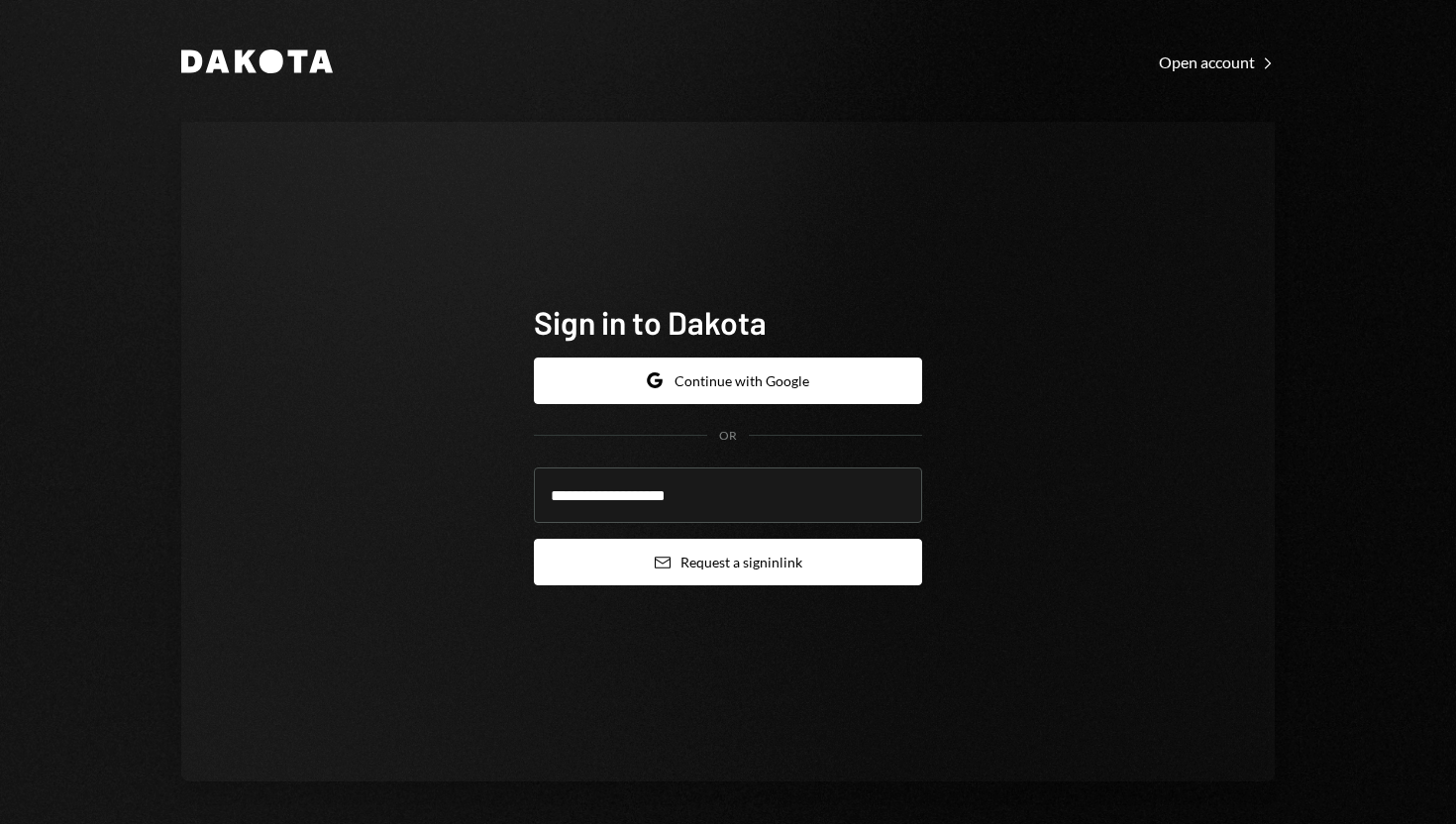 click on "Email Request a sign  in  link" at bounding box center [728, 562] 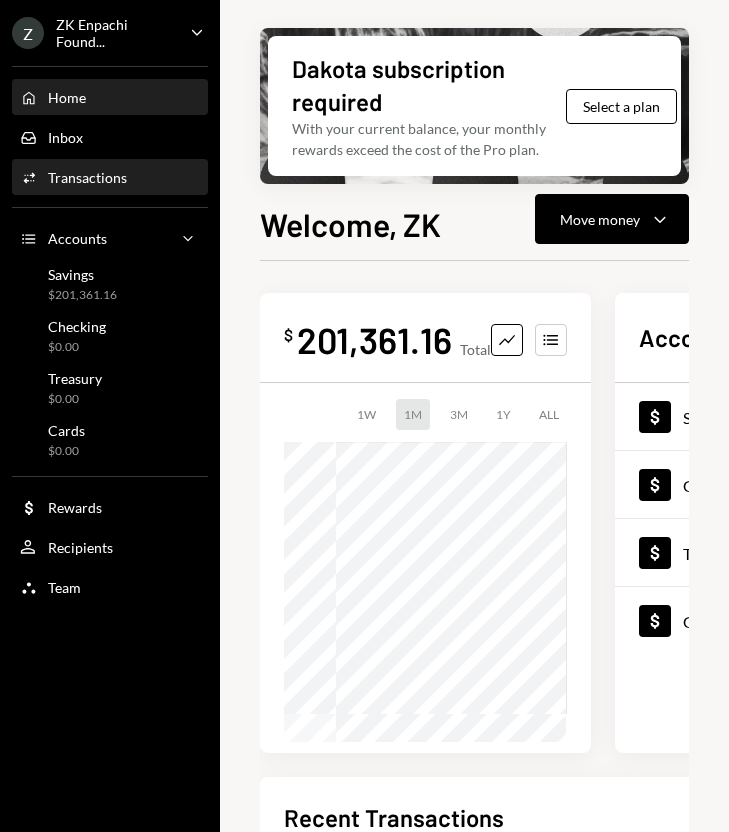 click on "Transactions" at bounding box center [87, 177] 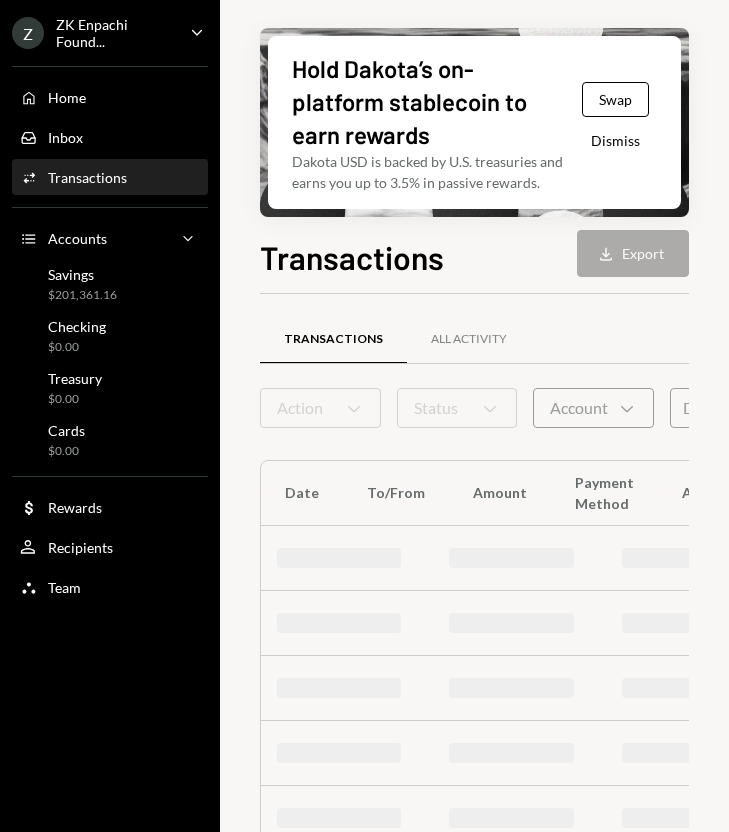 click on "Dismiss" at bounding box center [615, 140] 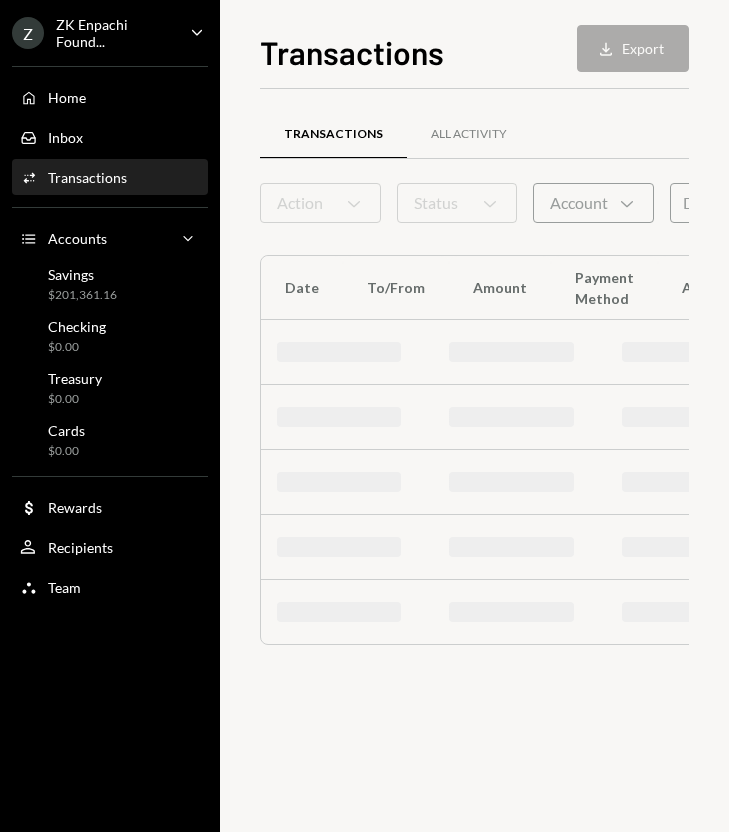 scroll, scrollTop: 0, scrollLeft: 56, axis: horizontal 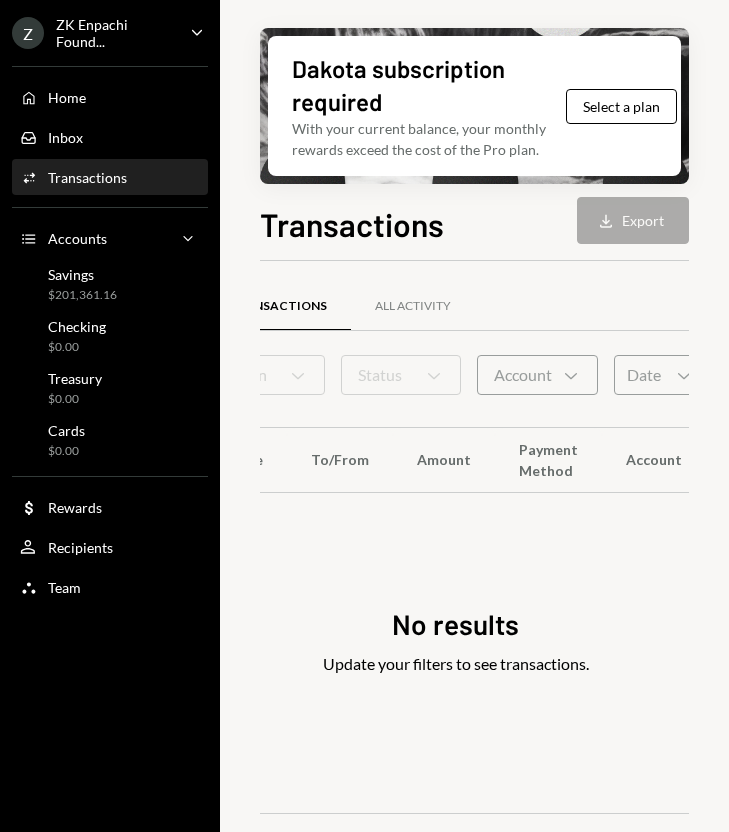 click on "Account Chevron Down" at bounding box center [537, 375] 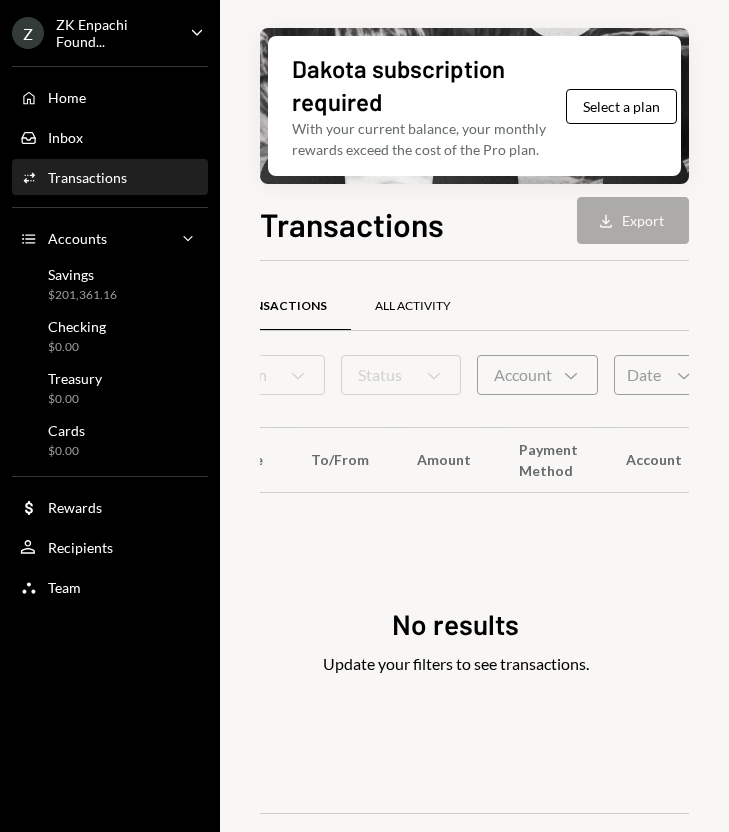 click on "All Activity" at bounding box center [413, 306] 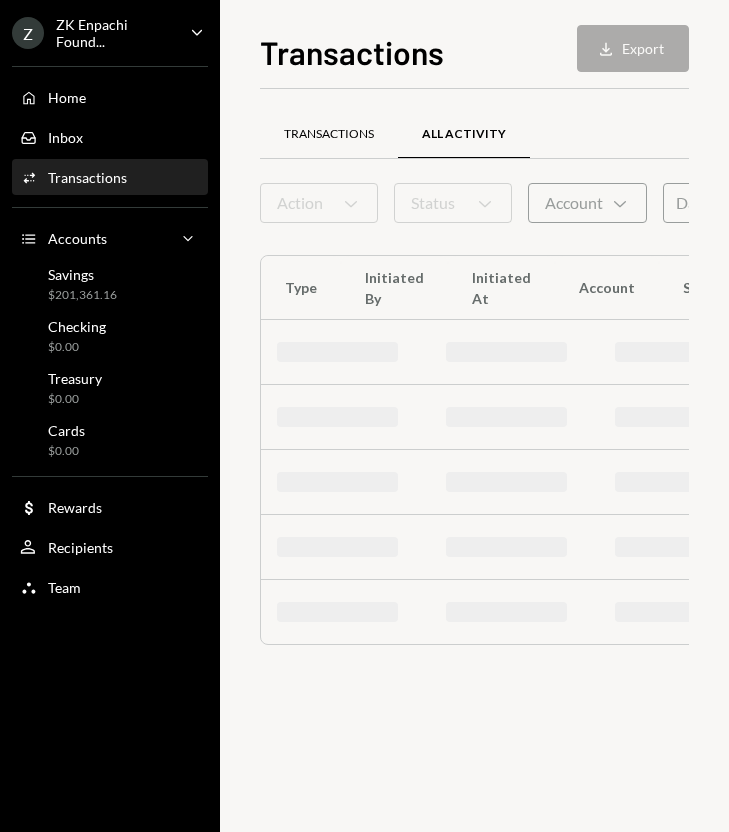 click on "Transactions" at bounding box center [329, 134] 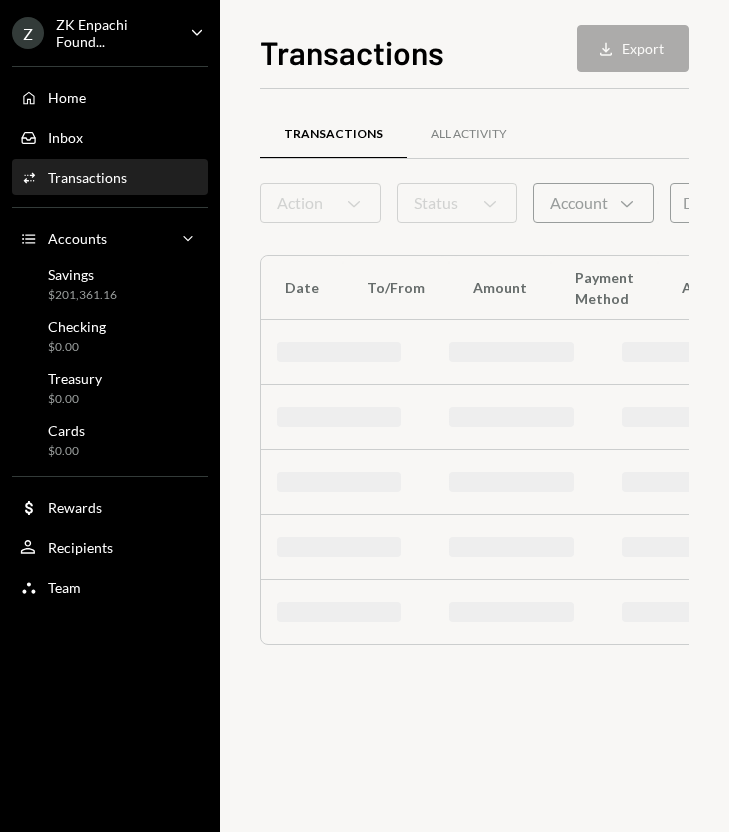 click on "Account Chevron Down" at bounding box center [593, 203] 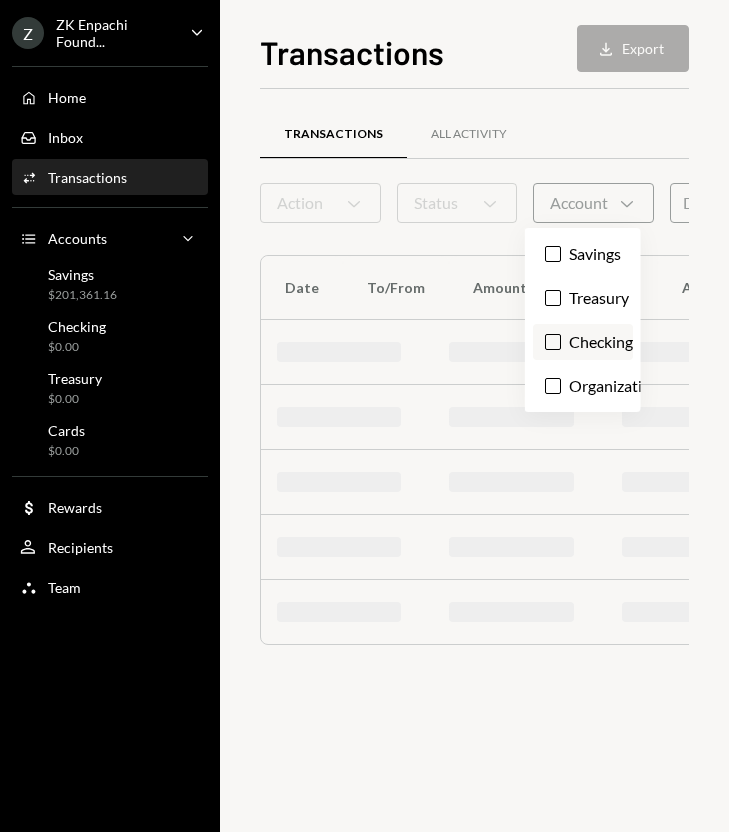 click on "Checking" at bounding box center [583, 342] 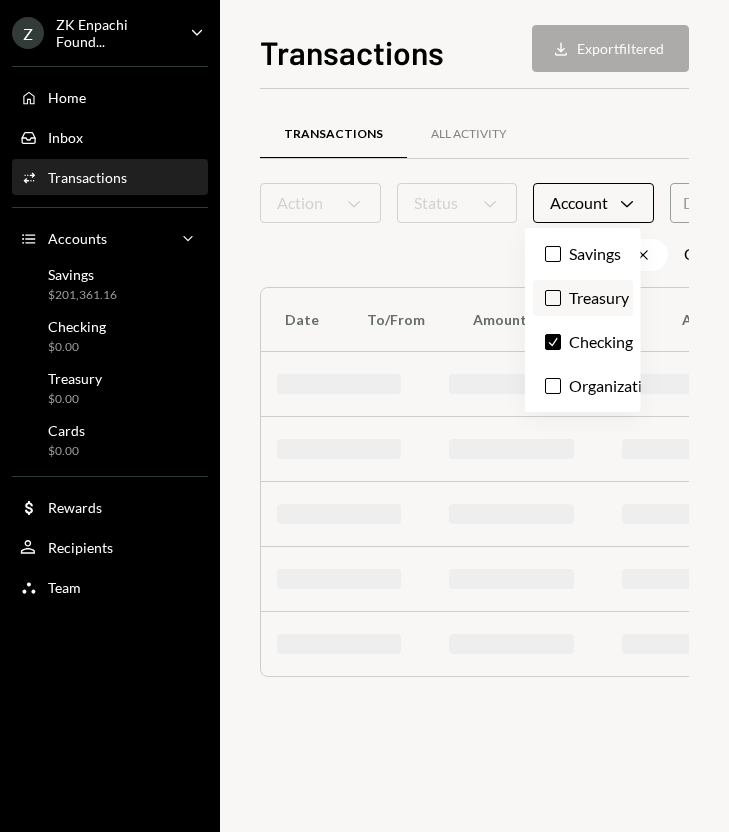 click on "Treasury" at bounding box center (553, 298) 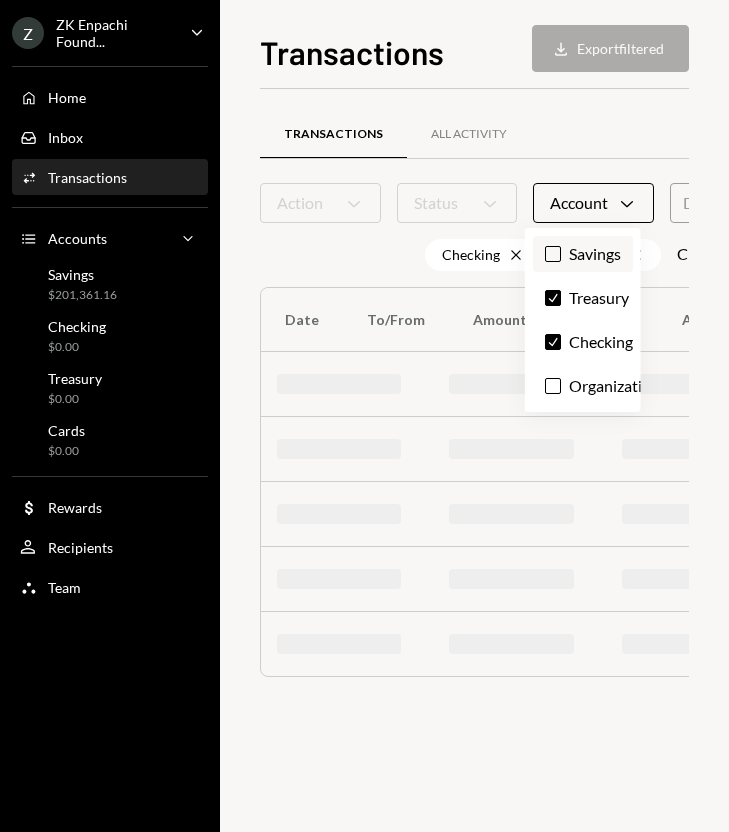 click on "Savings" at bounding box center [583, 254] 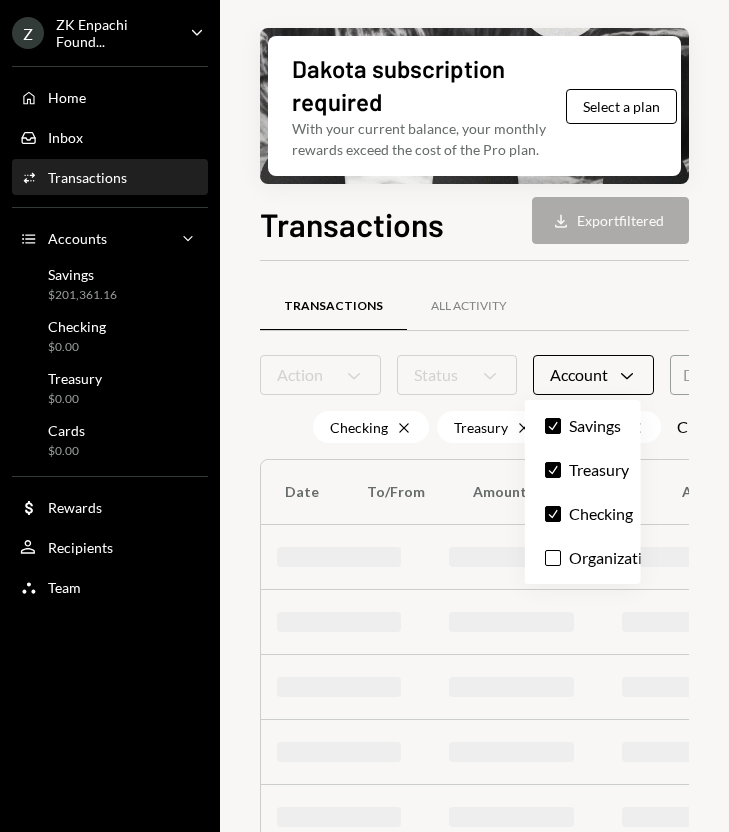 click on "Transactions All Activity" at bounding box center (511, 318) 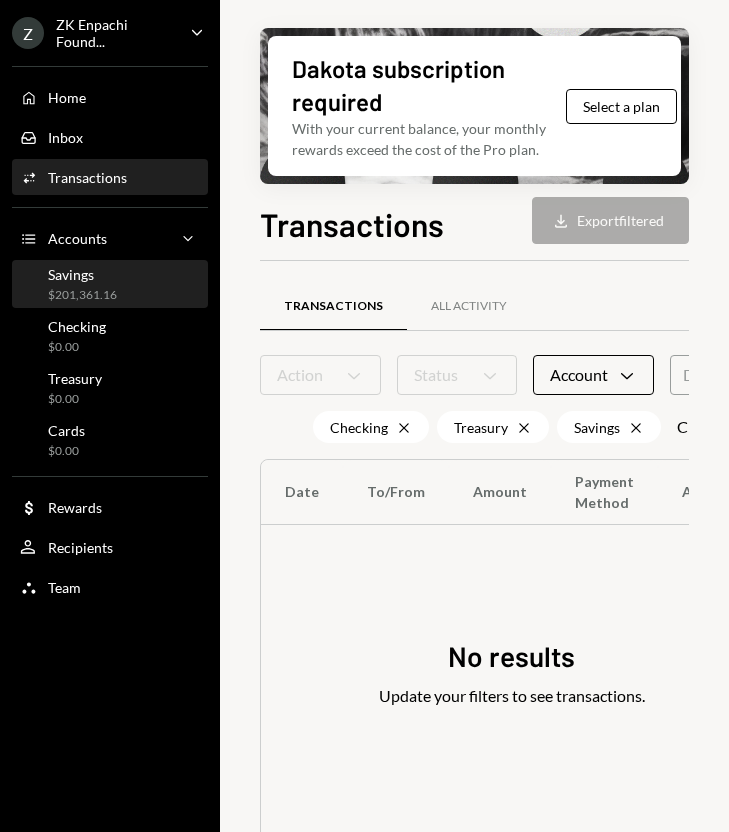 click on "Savings $201,361.16" at bounding box center (110, 285) 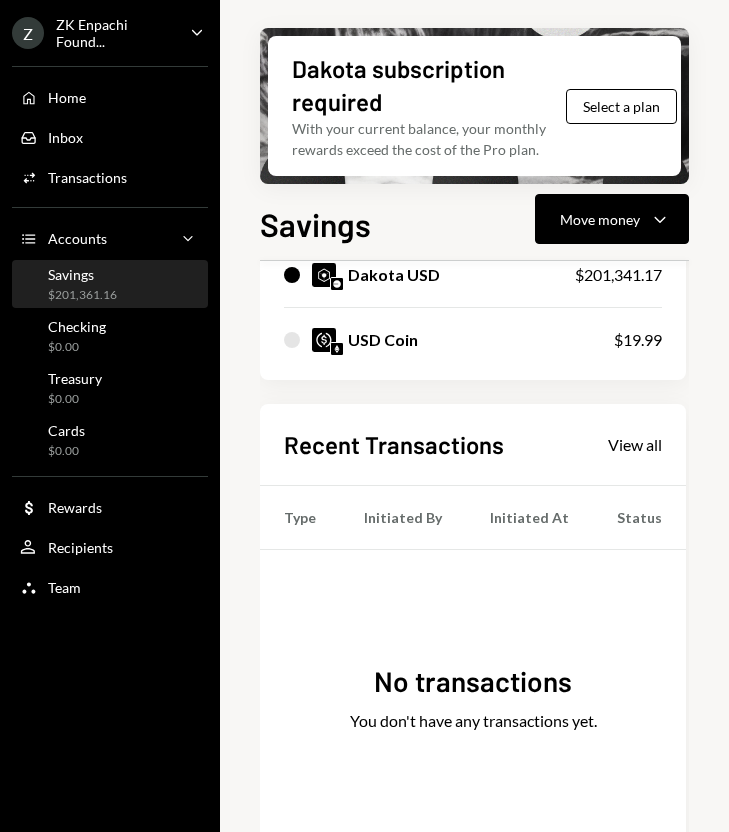 scroll, scrollTop: 274, scrollLeft: 332, axis: both 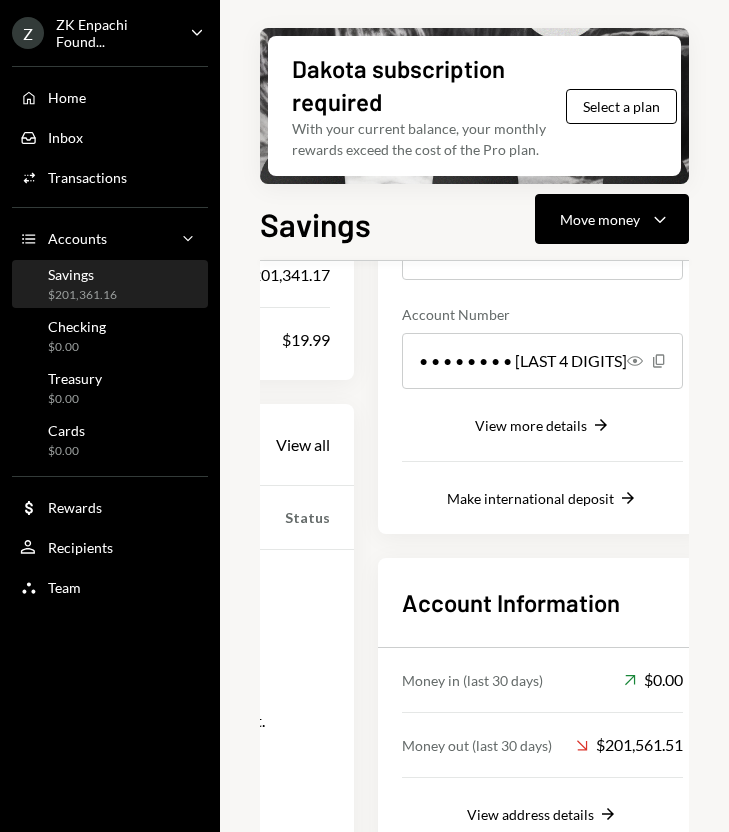 click on "Money out (last 30 days)" at bounding box center (477, 745) 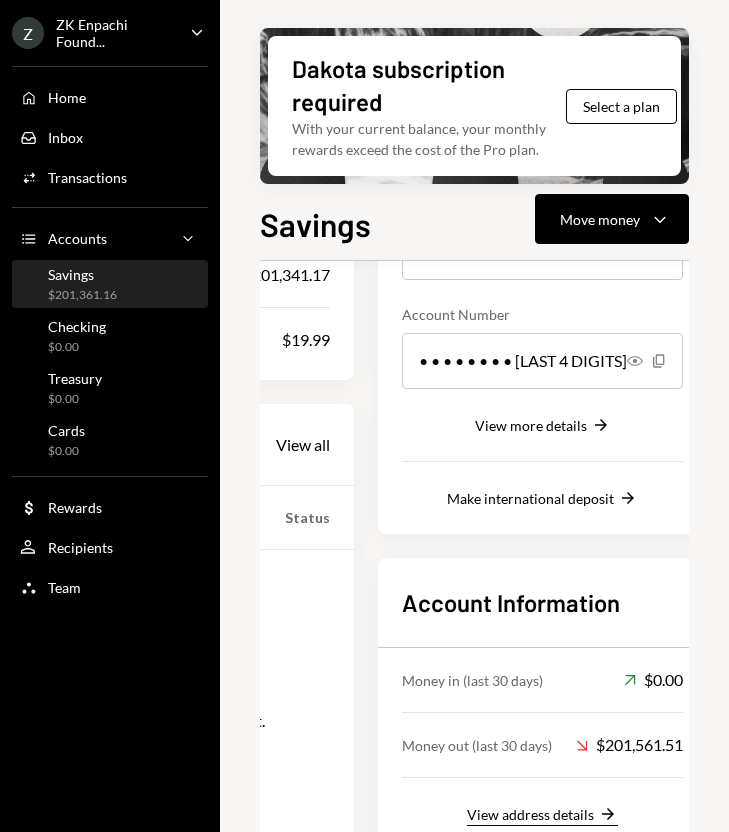click on "View address details" at bounding box center (530, 814) 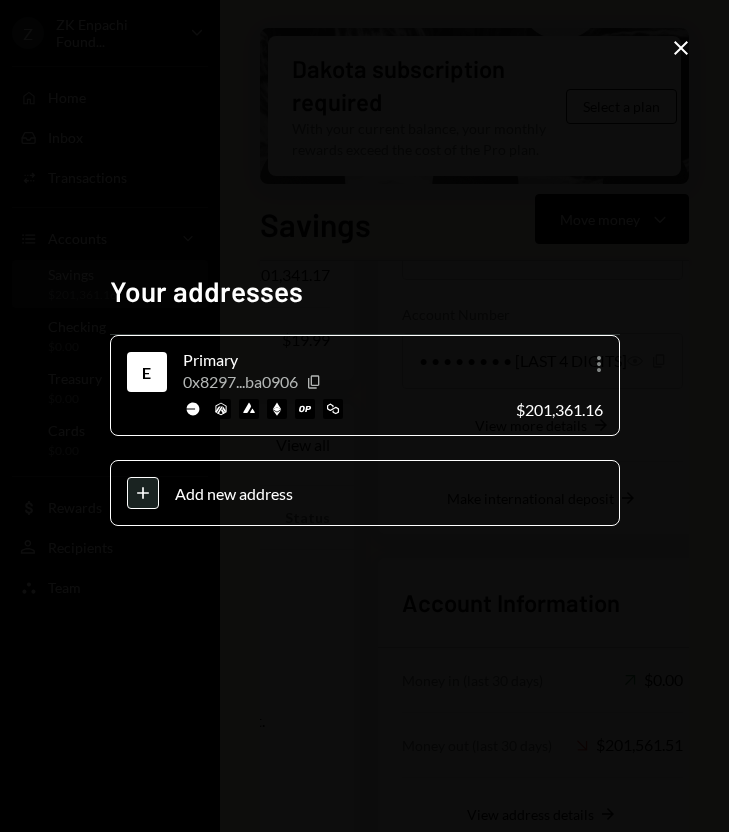 click on "Close" 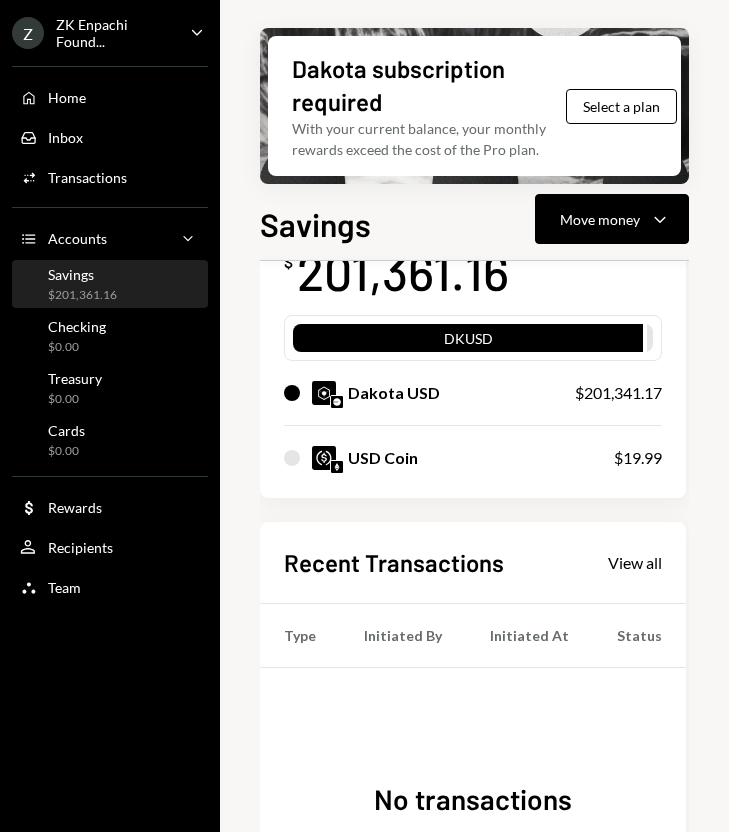 scroll, scrollTop: 143, scrollLeft: 0, axis: vertical 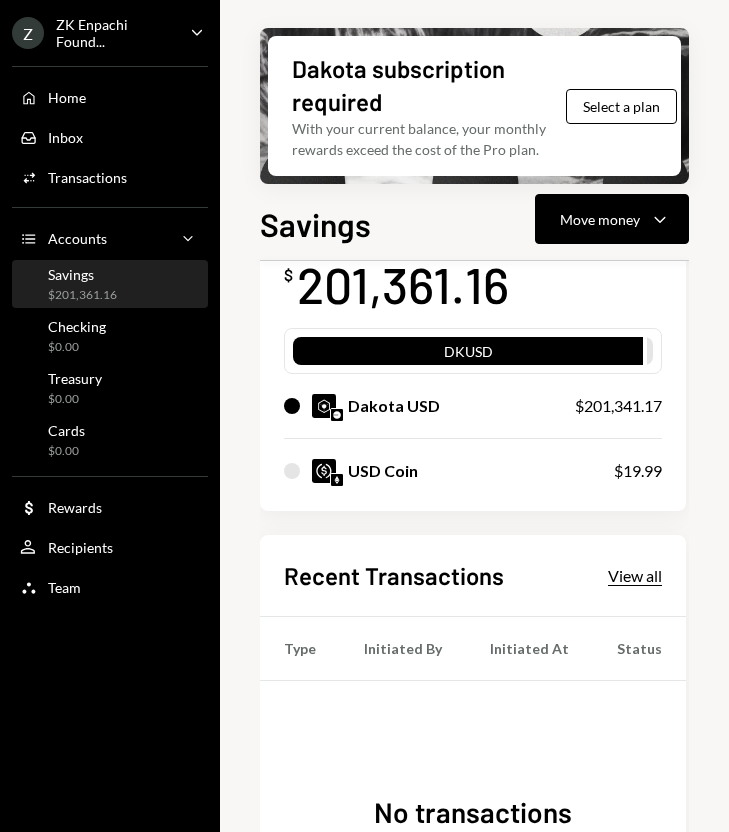 click on "View all" at bounding box center [635, 576] 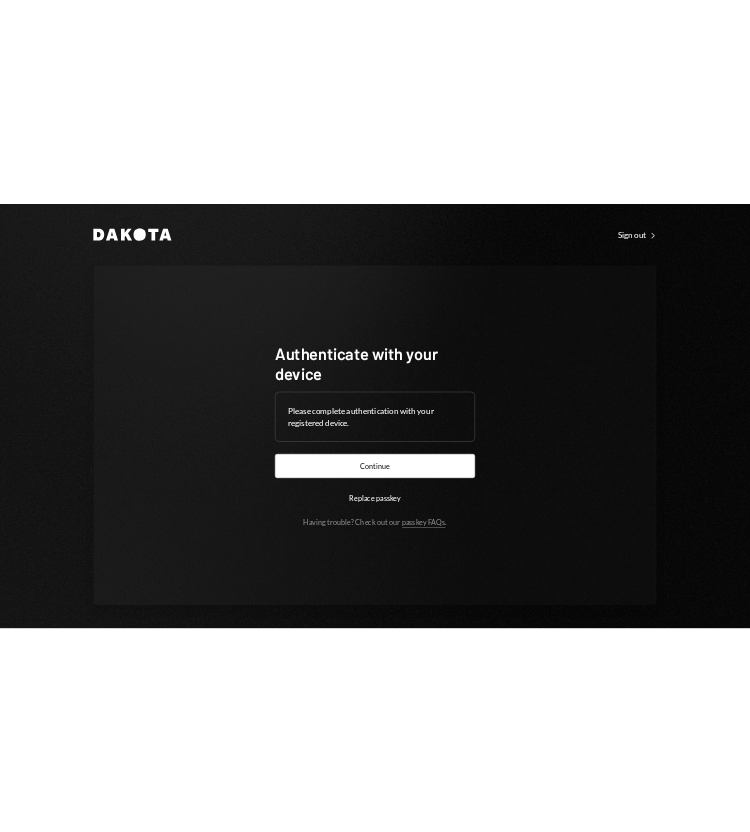scroll, scrollTop: 0, scrollLeft: 0, axis: both 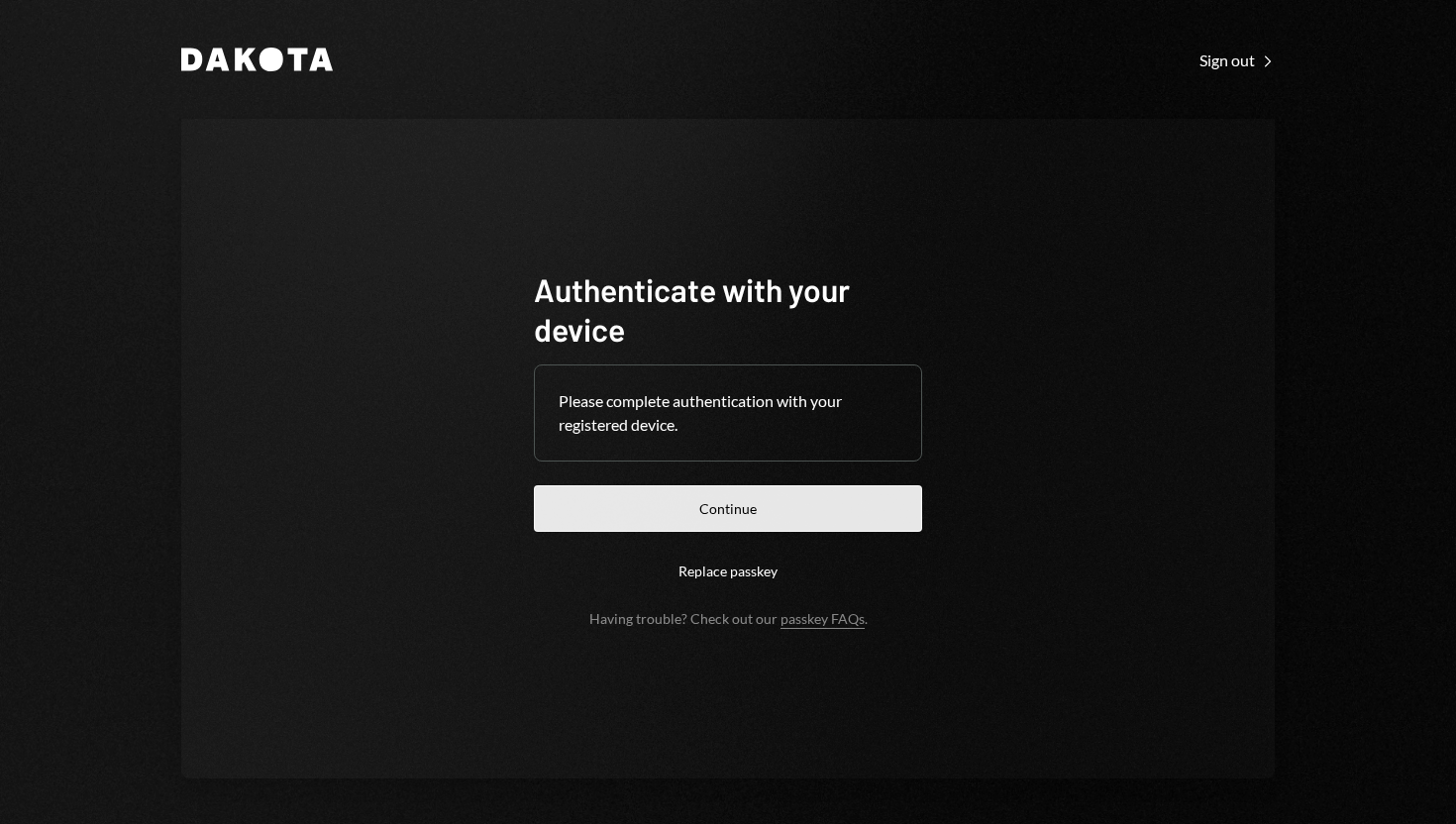 click on "Continue" at bounding box center [728, 508] 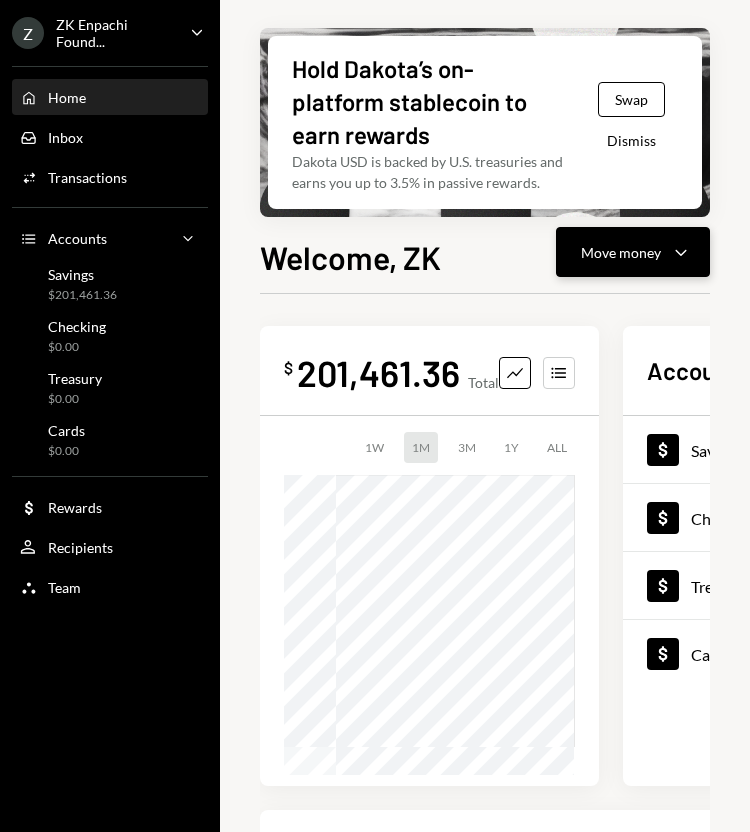 click on "Move money" at bounding box center (621, 252) 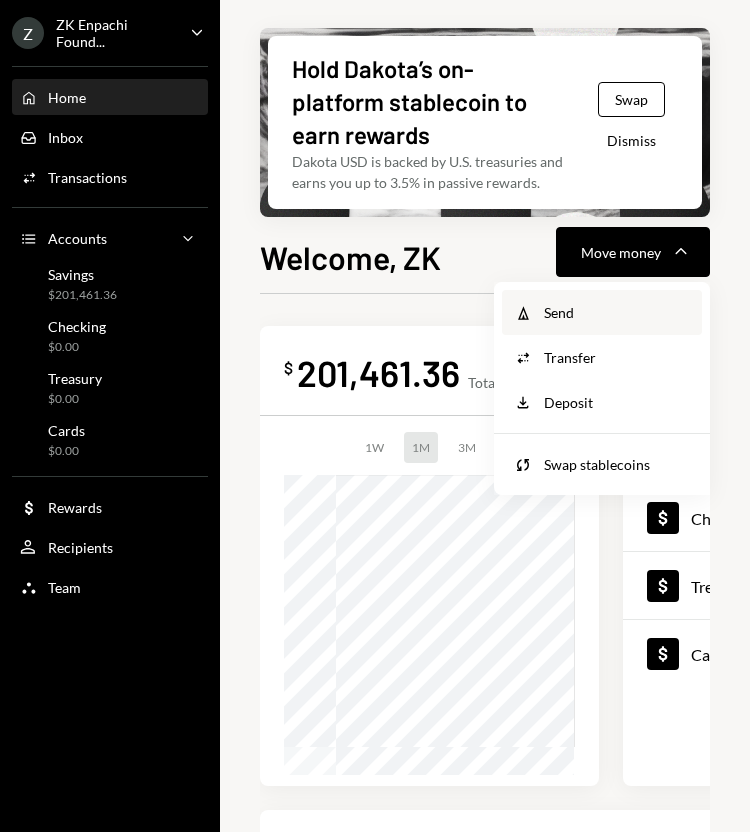 click on "Send" at bounding box center (617, 312) 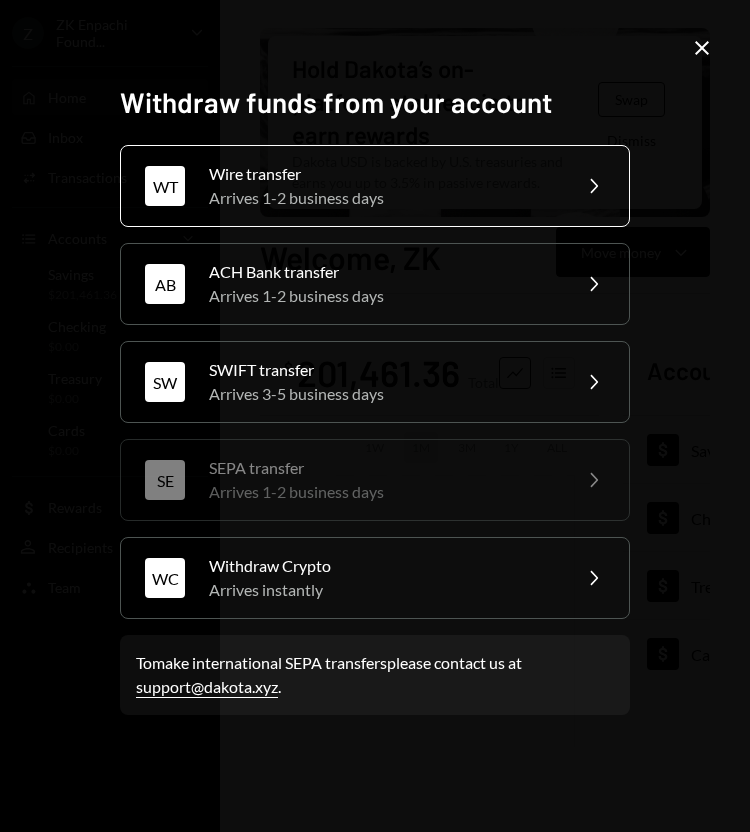 click on "Wire transfer" at bounding box center [383, 174] 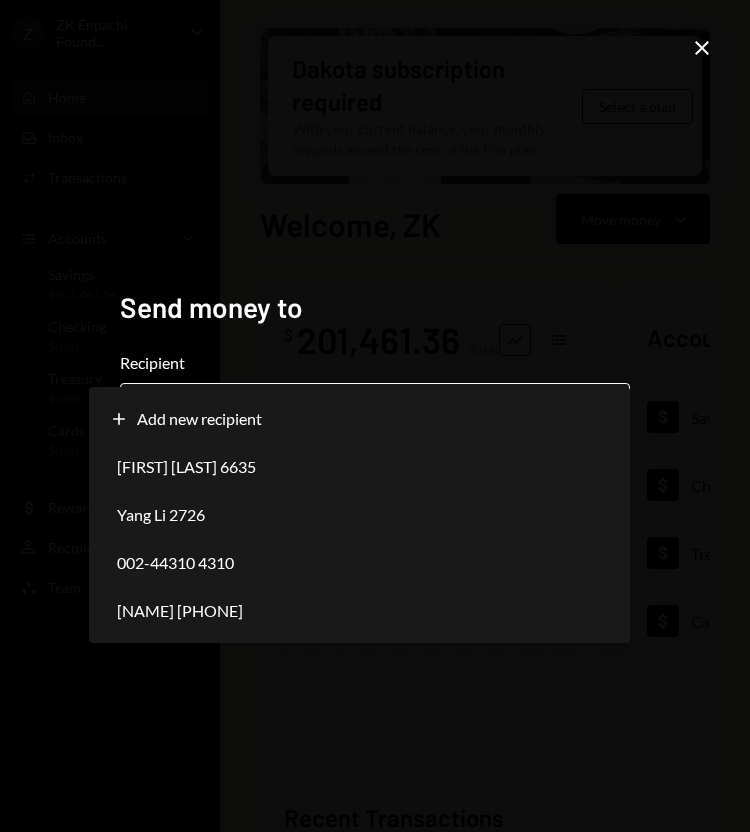 click on "ZK Enpachi Found... Caret Down Home Home Inbox Inbox Activities Transactions Accounts Accounts Caret Down Savings $201,461.36 Checking $0.00 Treasury $0.00 Cards $0.00 Dollar Rewards User Recipients Team Team Dakota subscription required With your current balance, your monthly rewards exceed the cost of the Pro plan. Select a plan Welcome, ZK Move money Caret Down $ 201,461.36 Total Graph Accounts 1W 1M 3M 1Y ALL Account Details Plus Dollar Savings $201,461.36 Dollar Checking $0.00 Dollar Treasury $0.00 Dollar Cards $0.00 Recent Transactions View all Type Initiated By Initiated At Account Status No transactions You don't have any transactions yet. /dashboard Dakota Recipient info Wire details Review Send money to Recipient Chevron Down [MASK] [MASK] [MASK] [MASK] [MASK] Back Next Close Plus Add new recipient [FIRST] [LAST] 6635 Yang Li 2726 002-44310 4310 Johnstone Law 022-44310 8883" at bounding box center [375, 416] 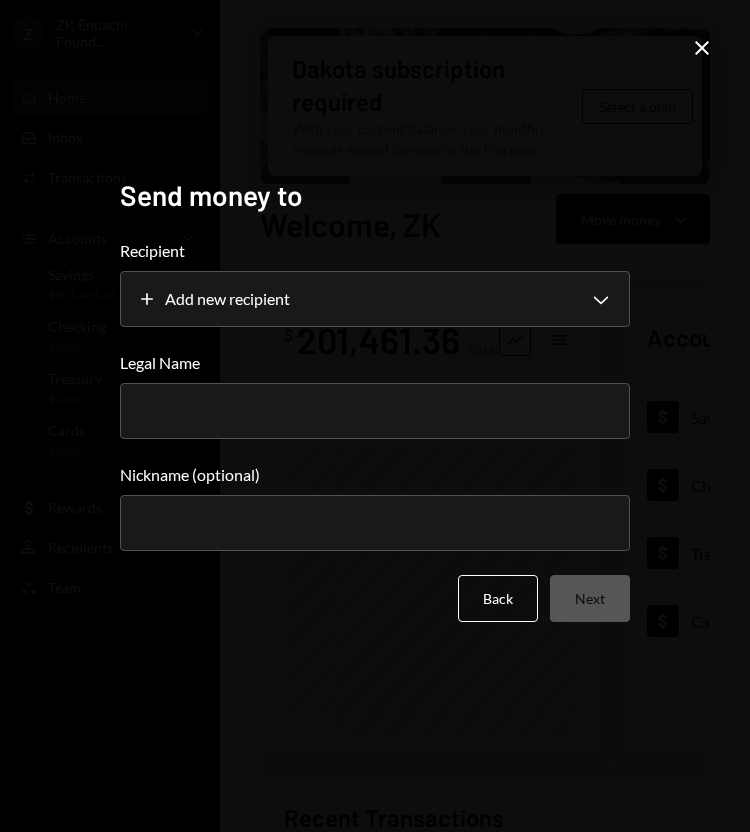click on "Legal Name" at bounding box center [375, 411] 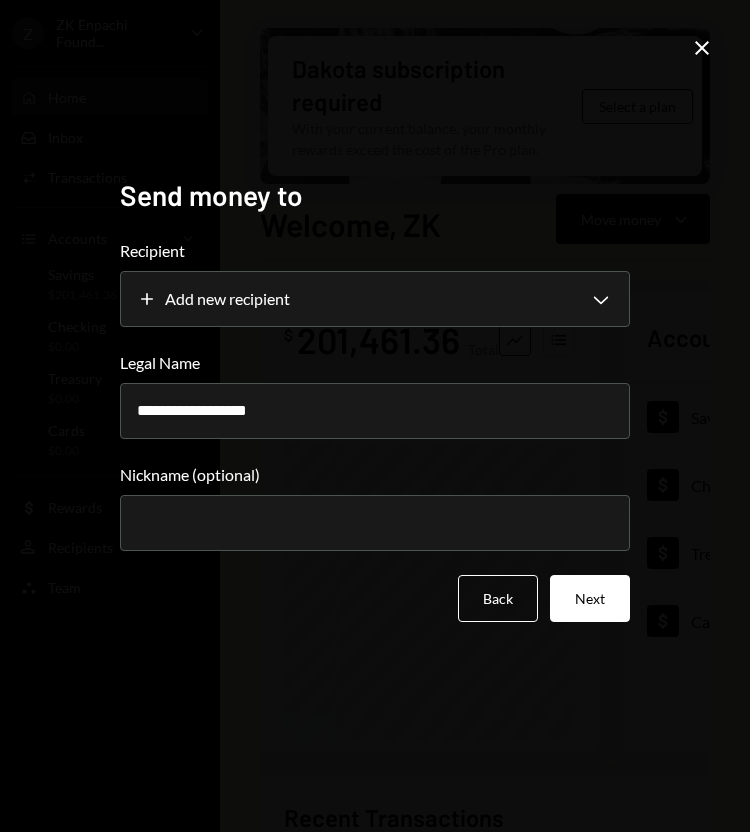 type on "**********" 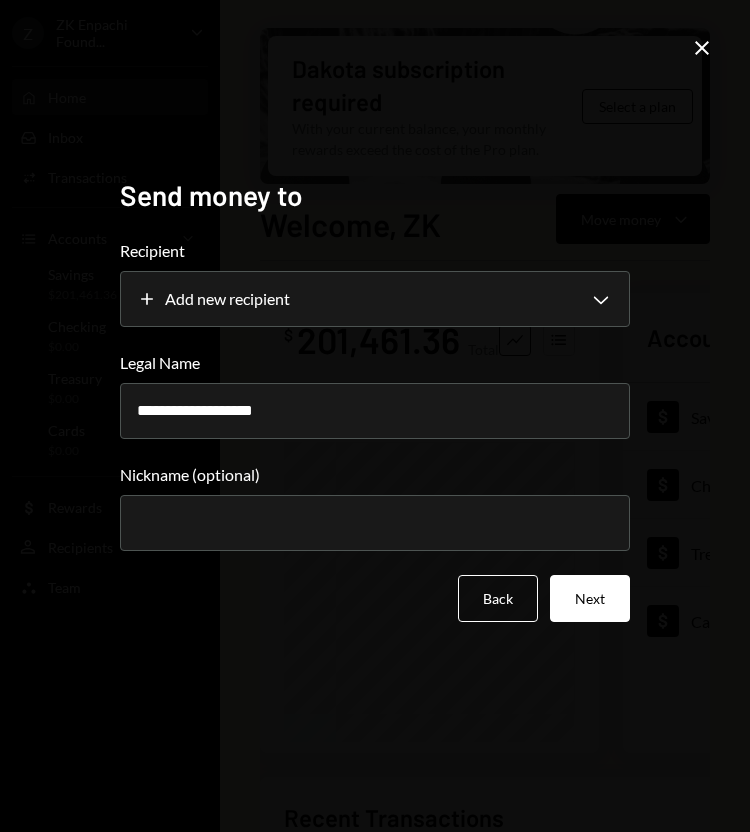 click on "Next" at bounding box center [590, 598] 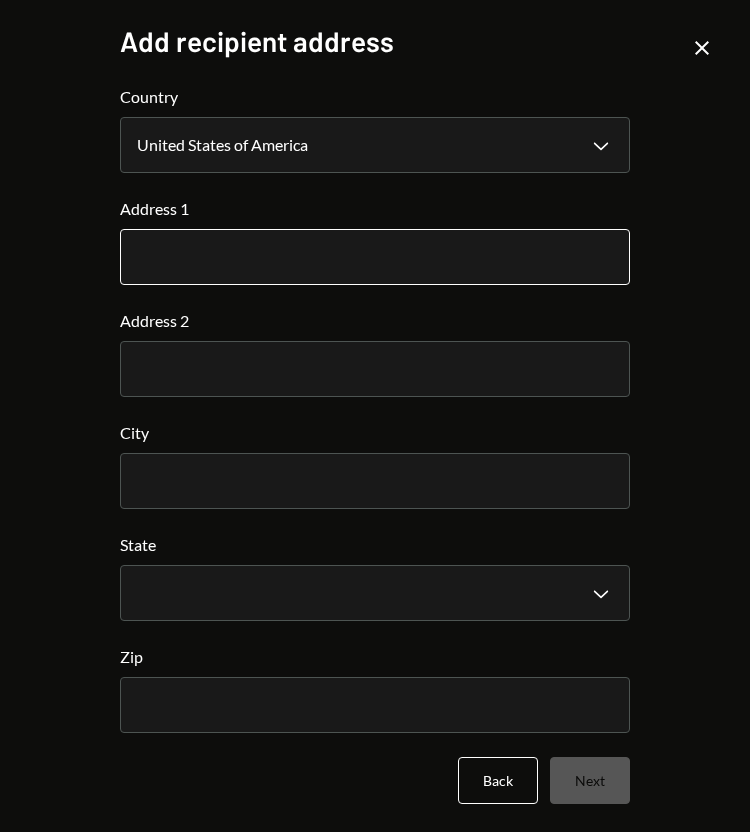click on "Address 1" at bounding box center [375, 257] 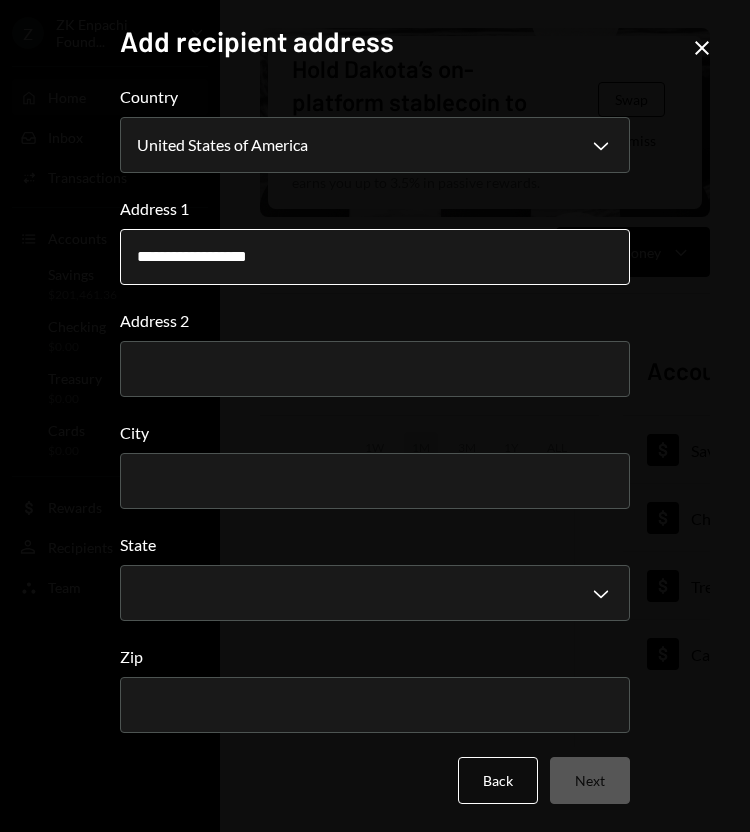 type on "**********" 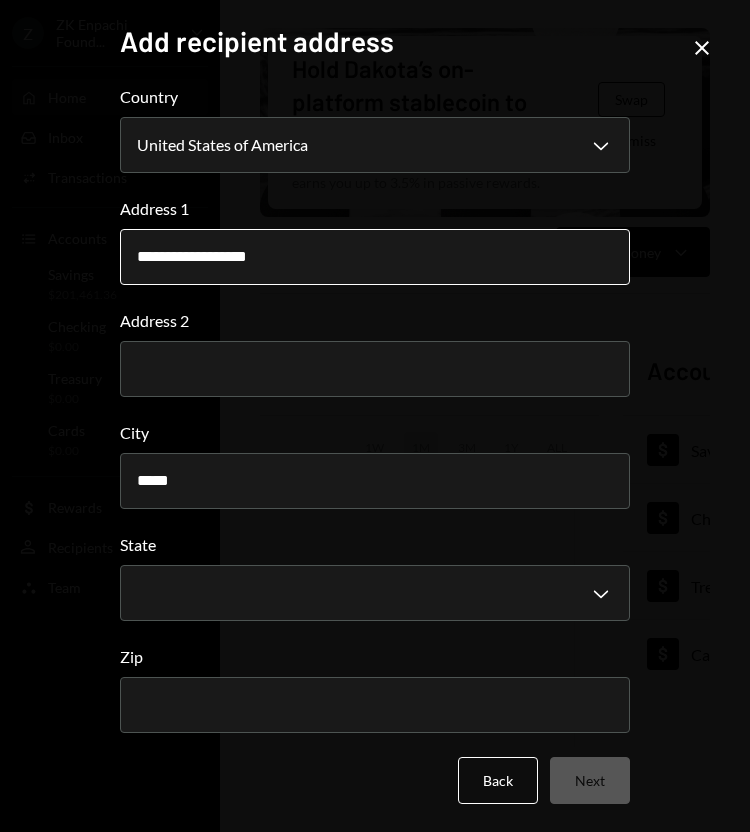 type on "*****" 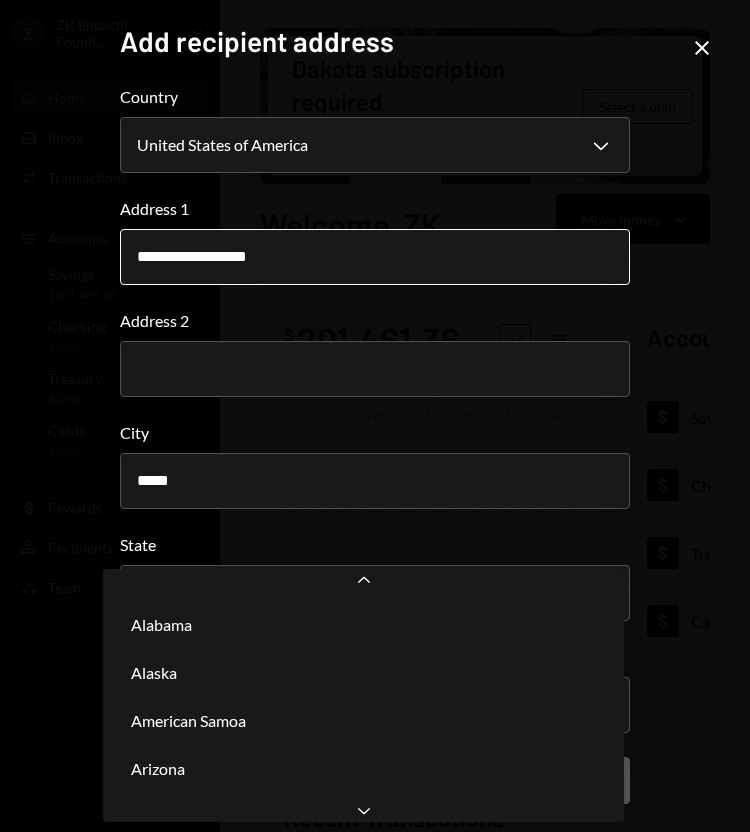 scroll, scrollTop: 1602, scrollLeft: 0, axis: vertical 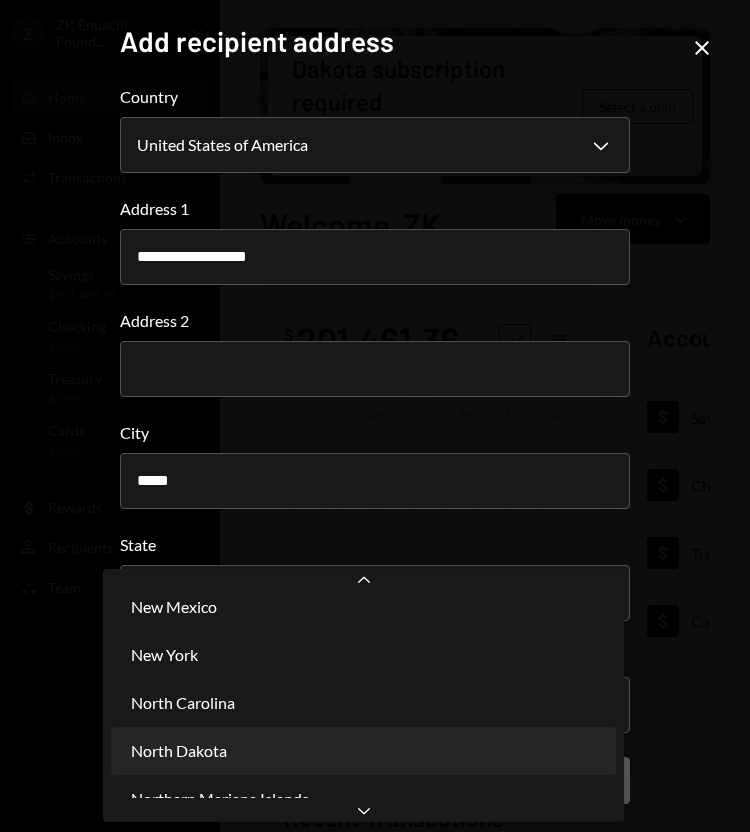 select on "**" 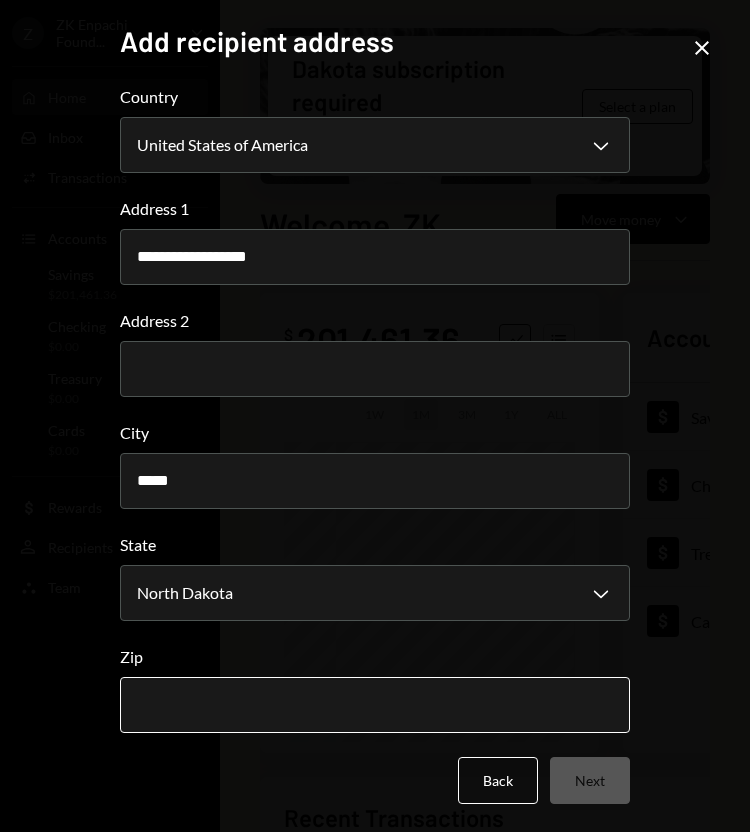 click on "Zip" at bounding box center [375, 705] 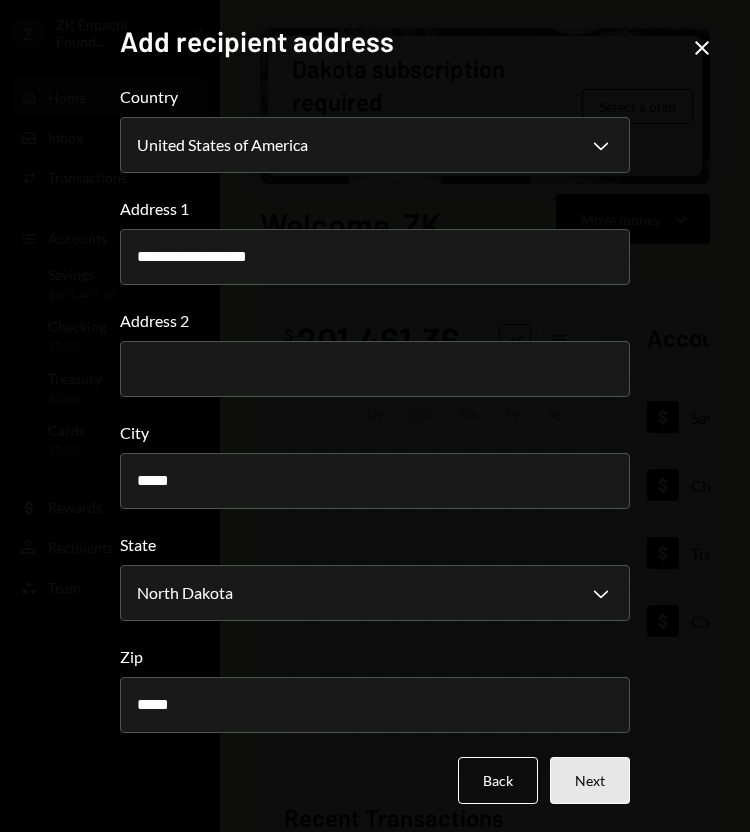 type on "*****" 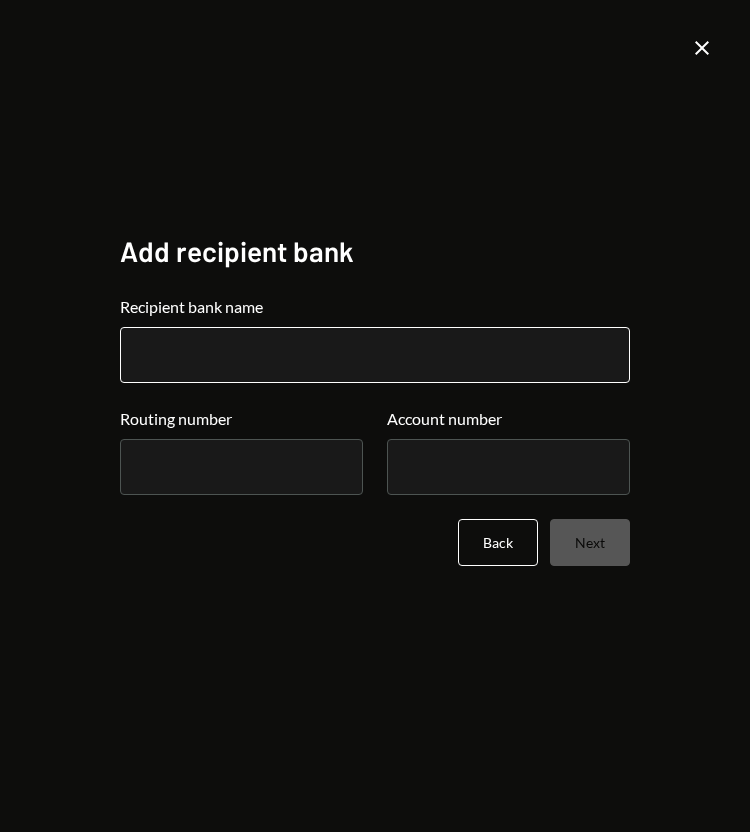 click on "Recipient bank name" at bounding box center (375, 355) 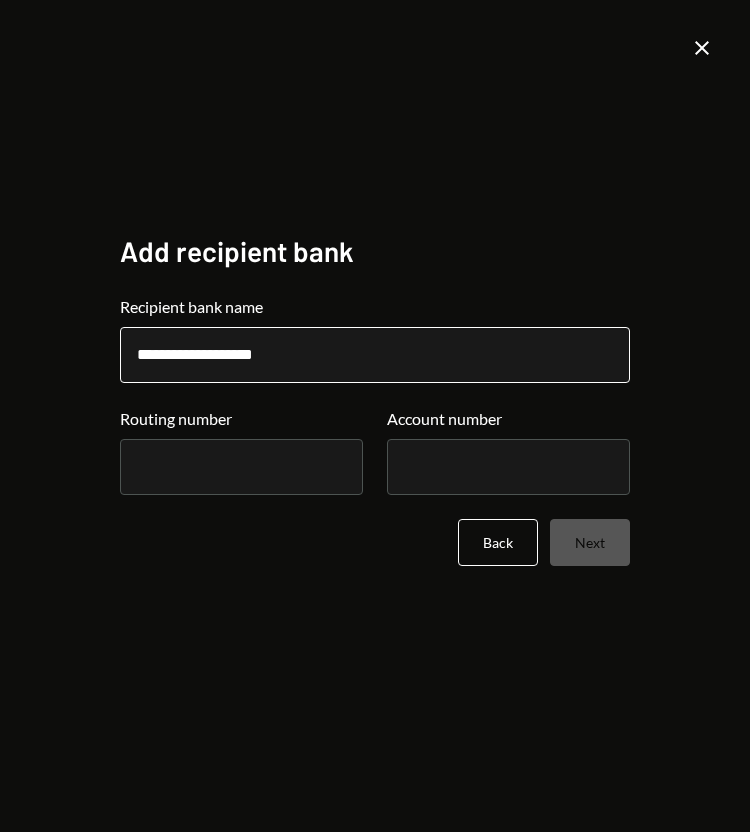type on "**********" 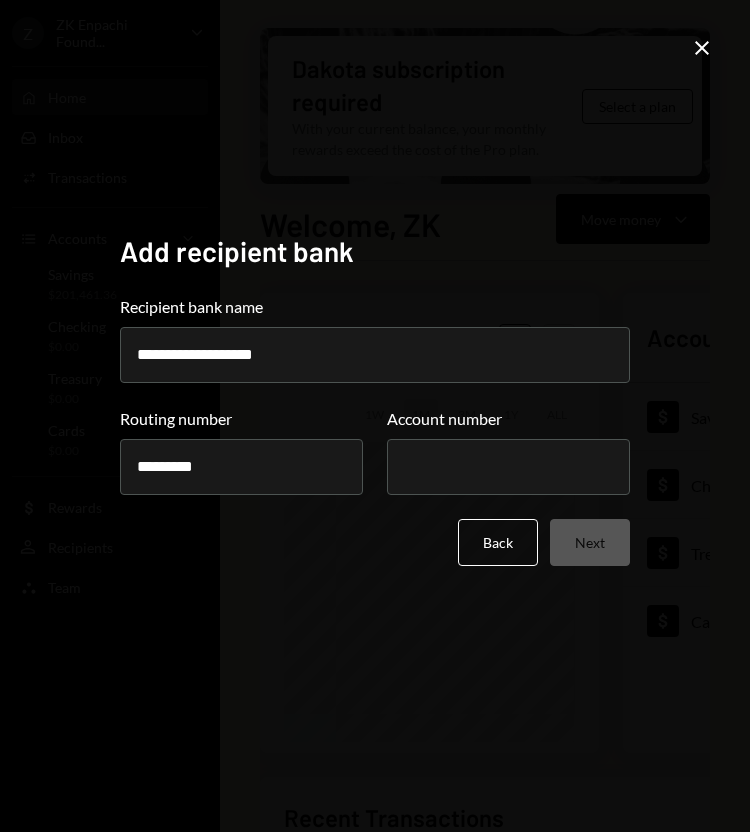 type on "*********" 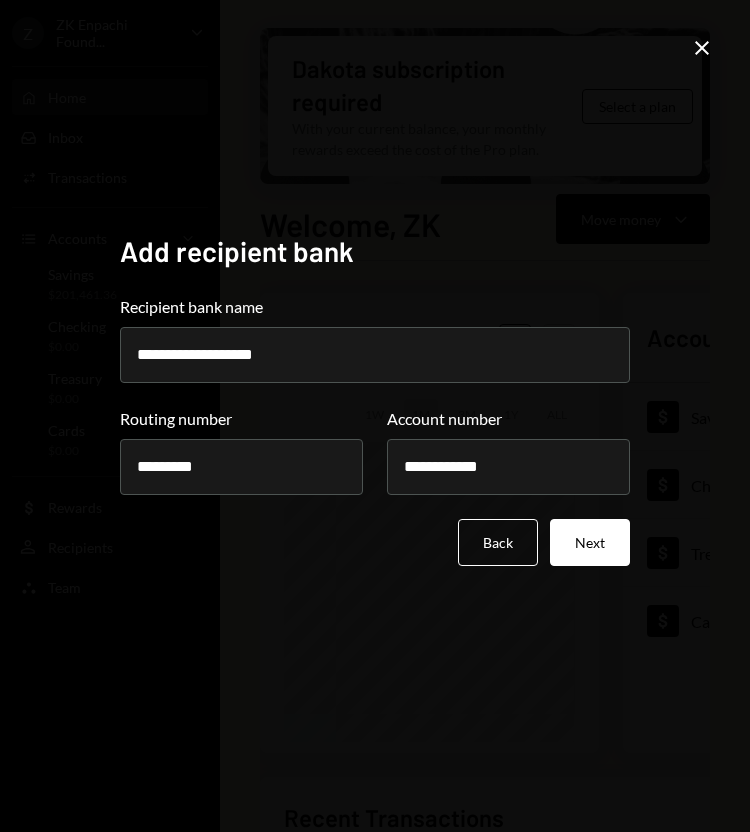 type on "**********" 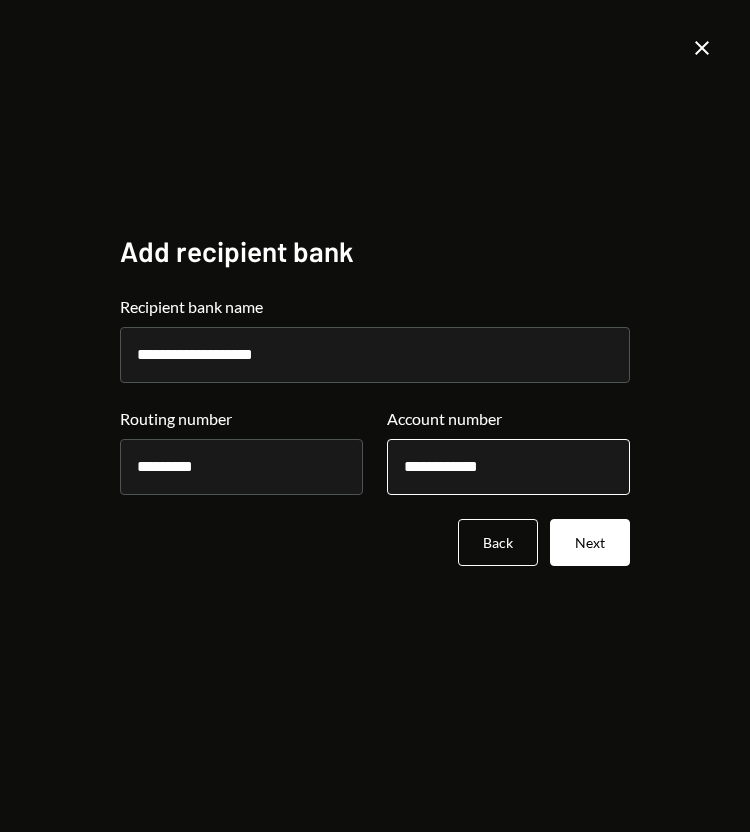click on "**********" at bounding box center (508, 467) 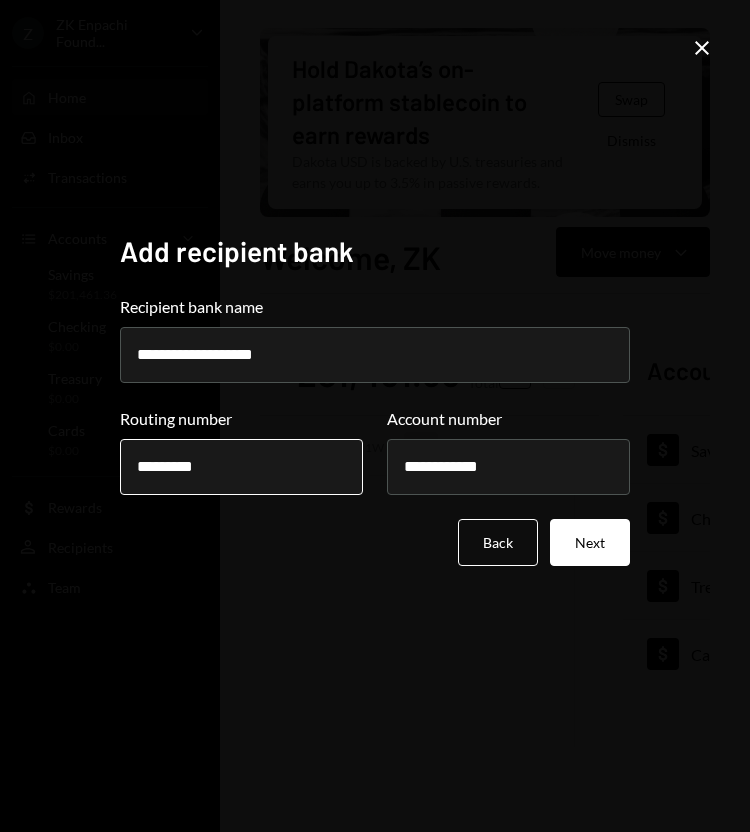 click on "*********" at bounding box center (241, 467) 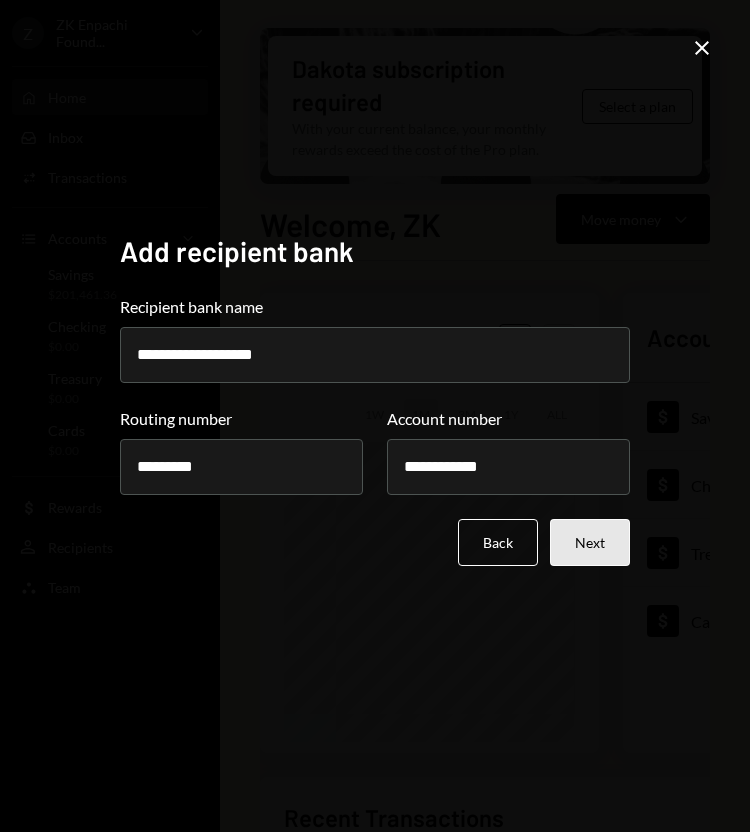 click on "Next" at bounding box center [590, 542] 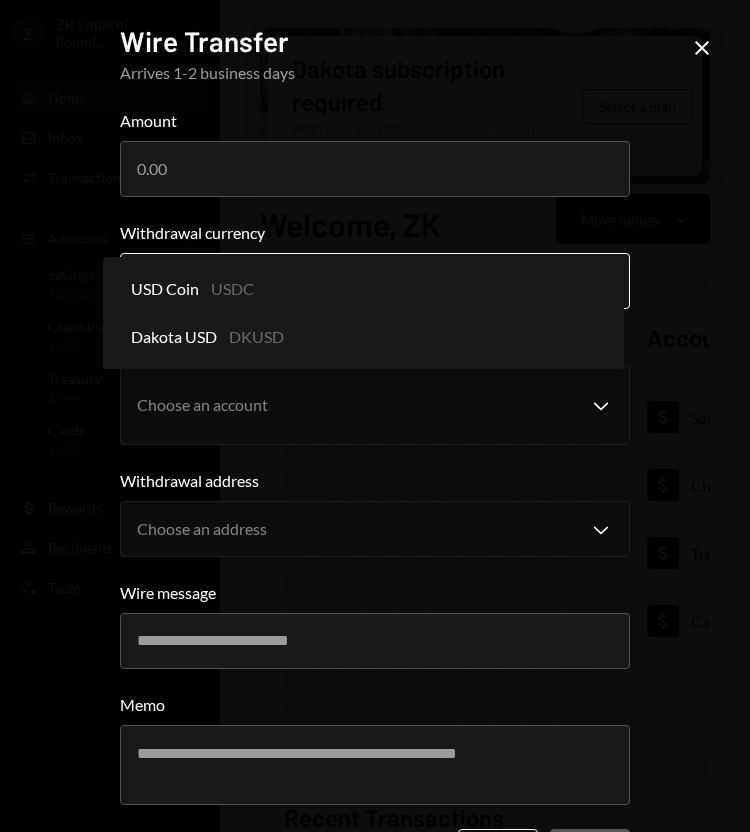 click on "ZK Enpachi Found... Caret Down Home Home Inbox Inbox Activities Transactions Accounts Accounts Caret Down Savings $201,461.36 Checking $0.00 Treasury $0.00 Cards $0.00 Dollar Rewards User Recipients Team Team Dakota subscription required With your current balance, your monthly rewards exceed the cost of the Pro plan. Select a plan Welcome, ZK Move money Caret Down $ 201,461.36 Total Graph Accounts 1W 1M 3M 1Y ALL Account Details Plus Dollar Savings $201,461.36 Dollar Checking $0.00 Dollar Treasury $0.00 Dollar Cards $0.00 Recent Transactions View all Type Initiated By Initiated At Account Status No transactions You don't have any transactions yet. /dashboard Dakota Recipient info Wire details Review Wire Transfer Arrives 1-2 business days Amount Withdrawal currency Choose a currency Chevron Down [MASK] [MASK] Withdrawal account Choose an account Chevron Down Withdrawal address Choose an address Chevron Down Wire message Memo Back Next Close USD Coin USDC Dakota USD DKUSD" at bounding box center [375, 416] 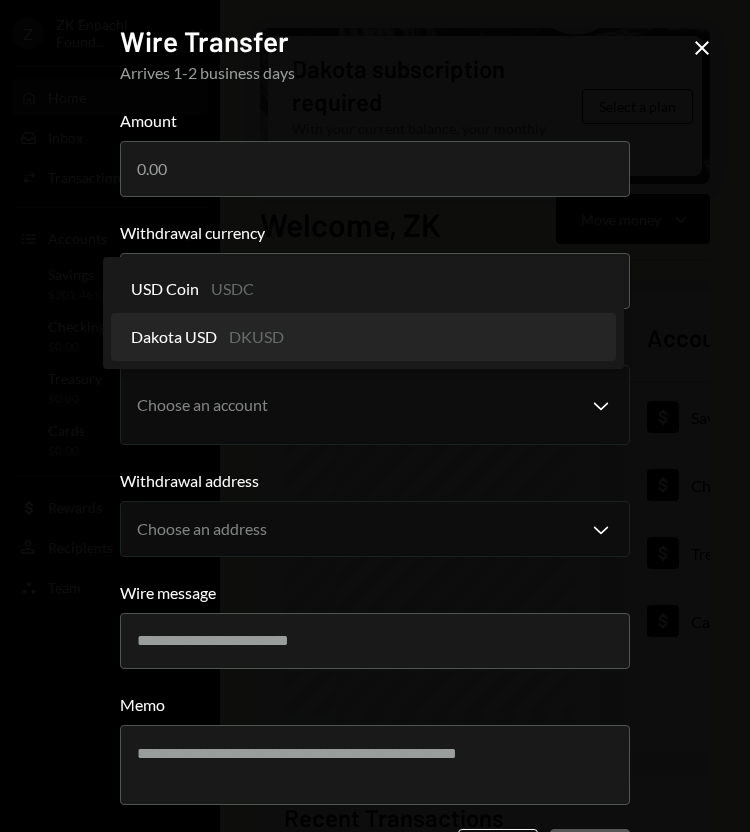 select on "*****" 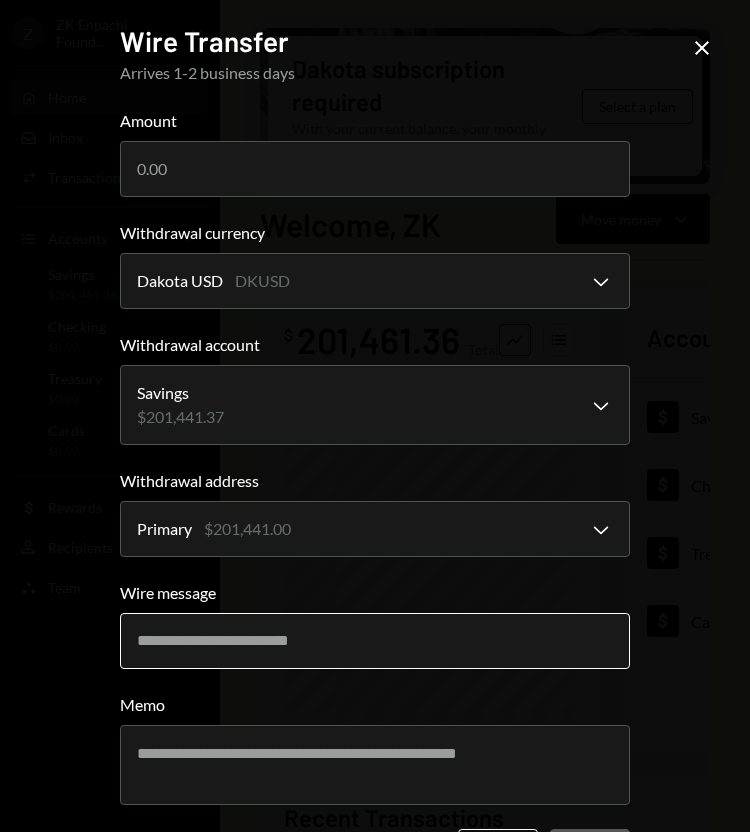 click on "Wire message" at bounding box center (375, 641) 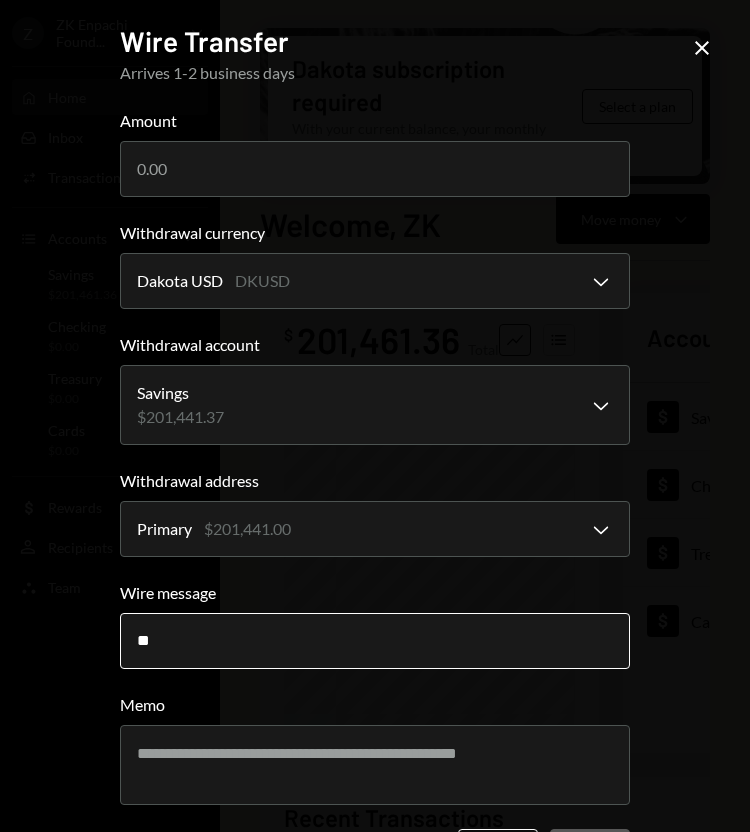 type on "*" 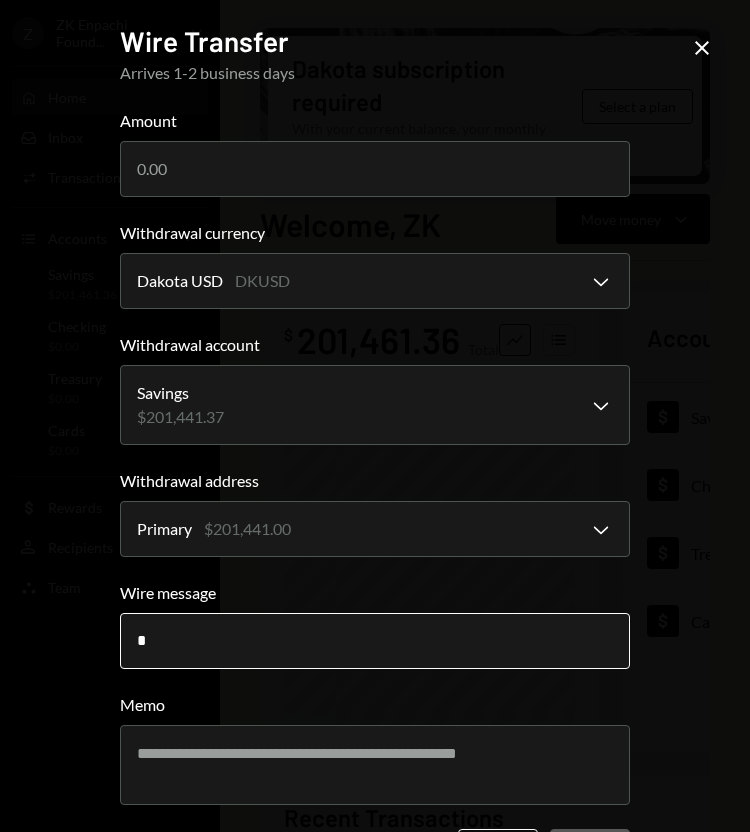 type 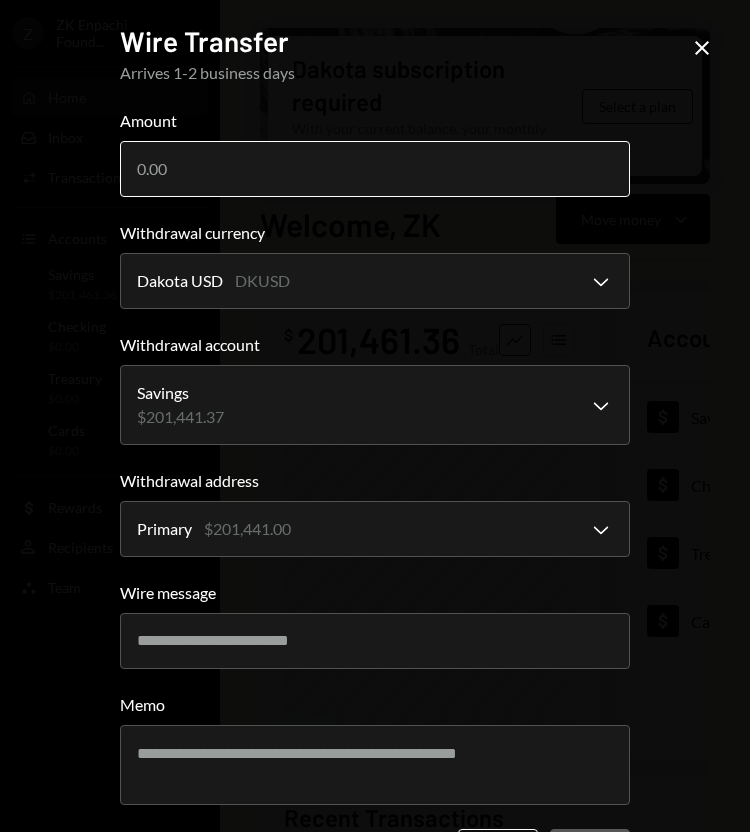 click on "Amount" at bounding box center [375, 169] 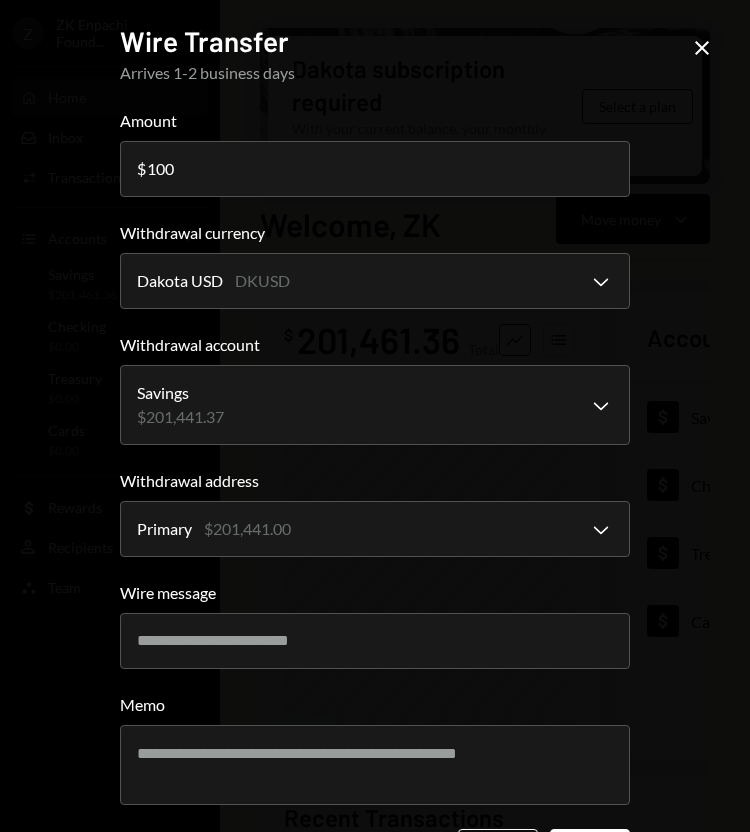scroll, scrollTop: 75, scrollLeft: 0, axis: vertical 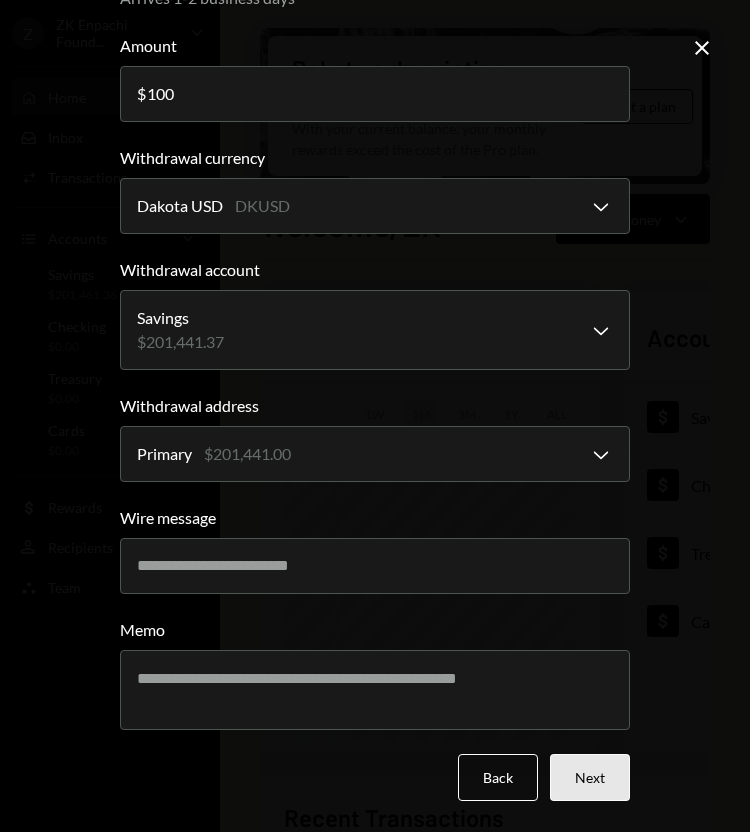 type on "100" 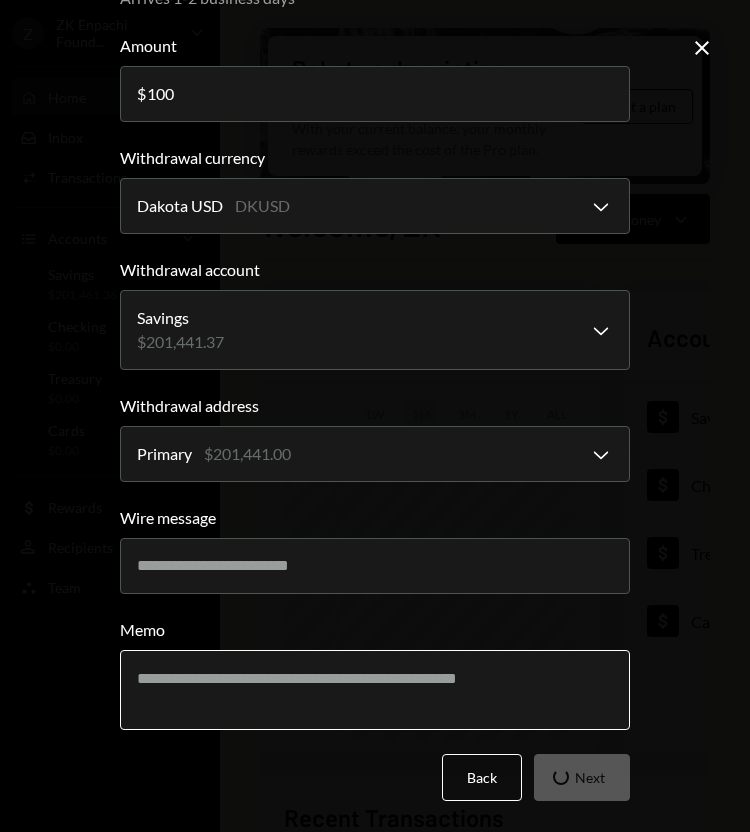 scroll, scrollTop: 0, scrollLeft: 0, axis: both 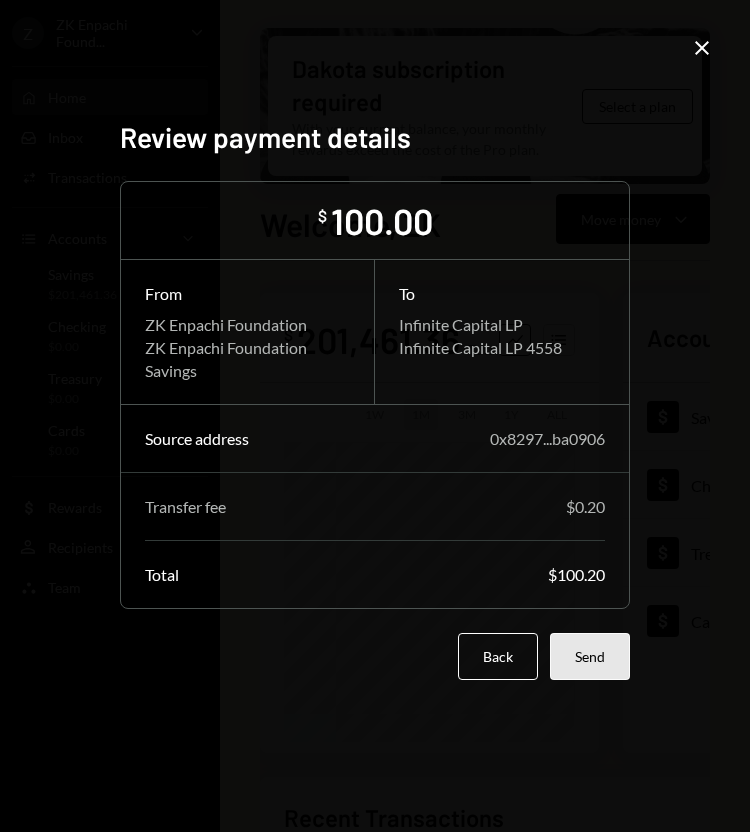 click on "Send" at bounding box center [590, 656] 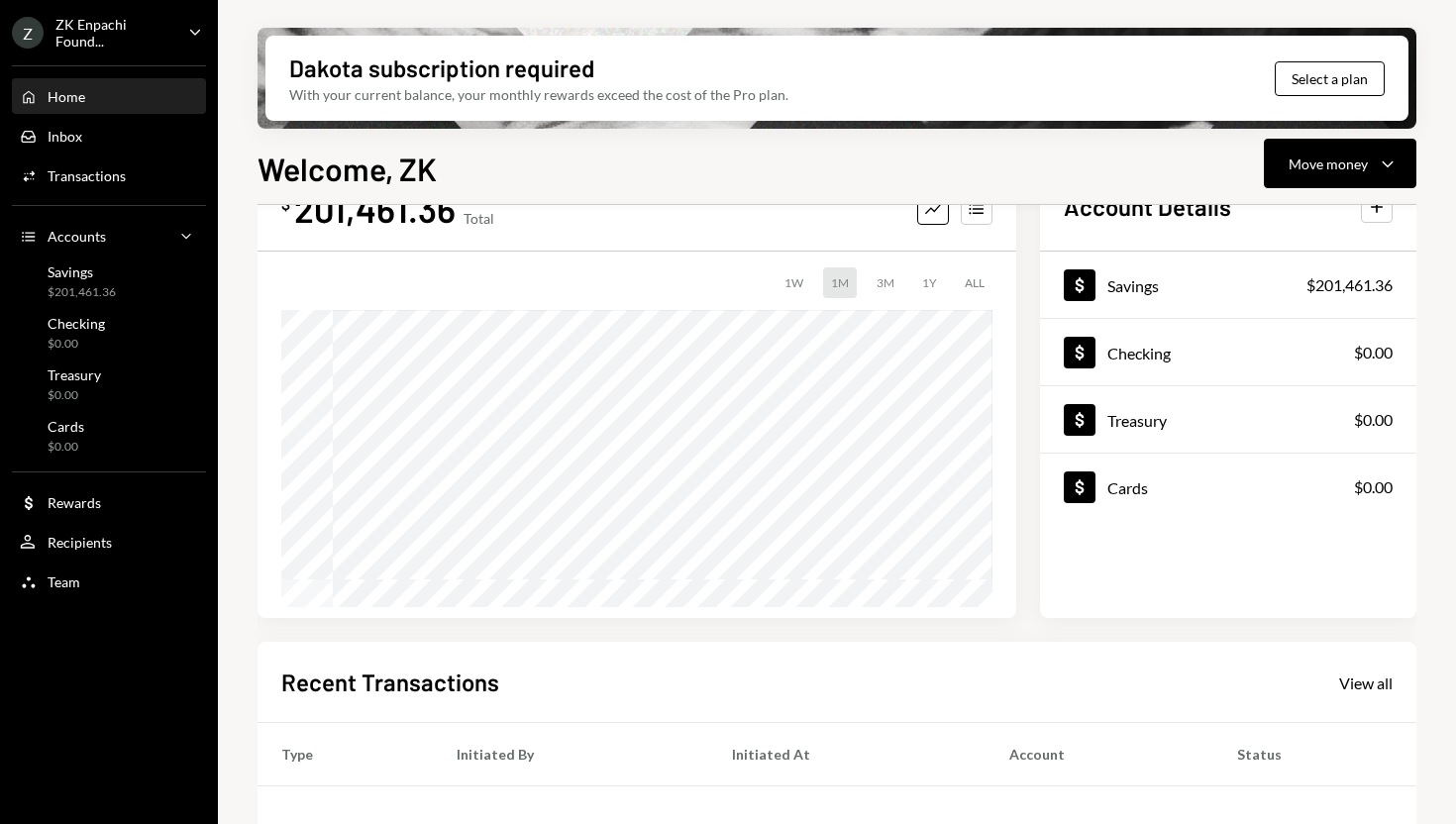 scroll, scrollTop: 0, scrollLeft: 0, axis: both 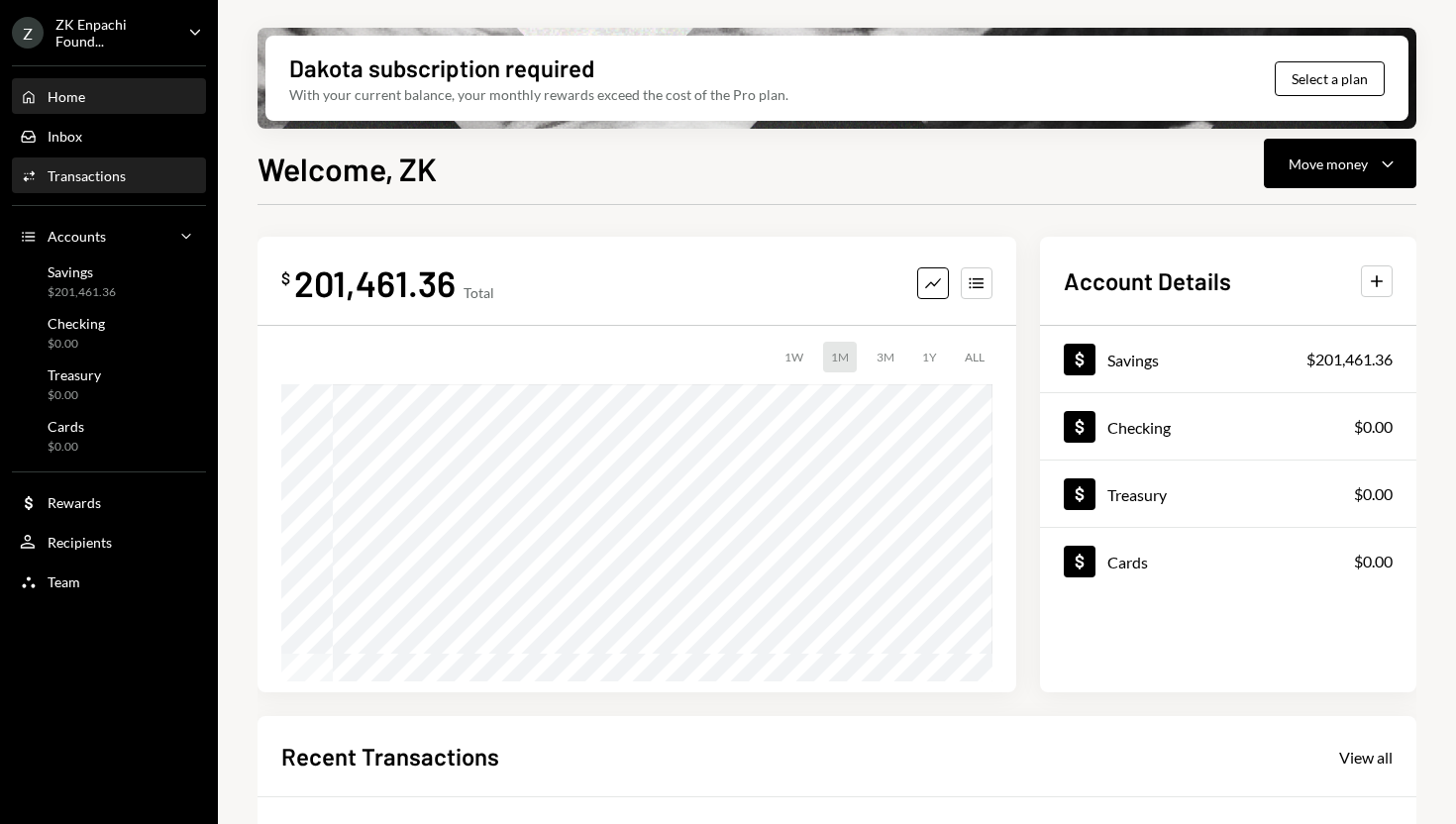 click on "Transactions" at bounding box center [86, 175] 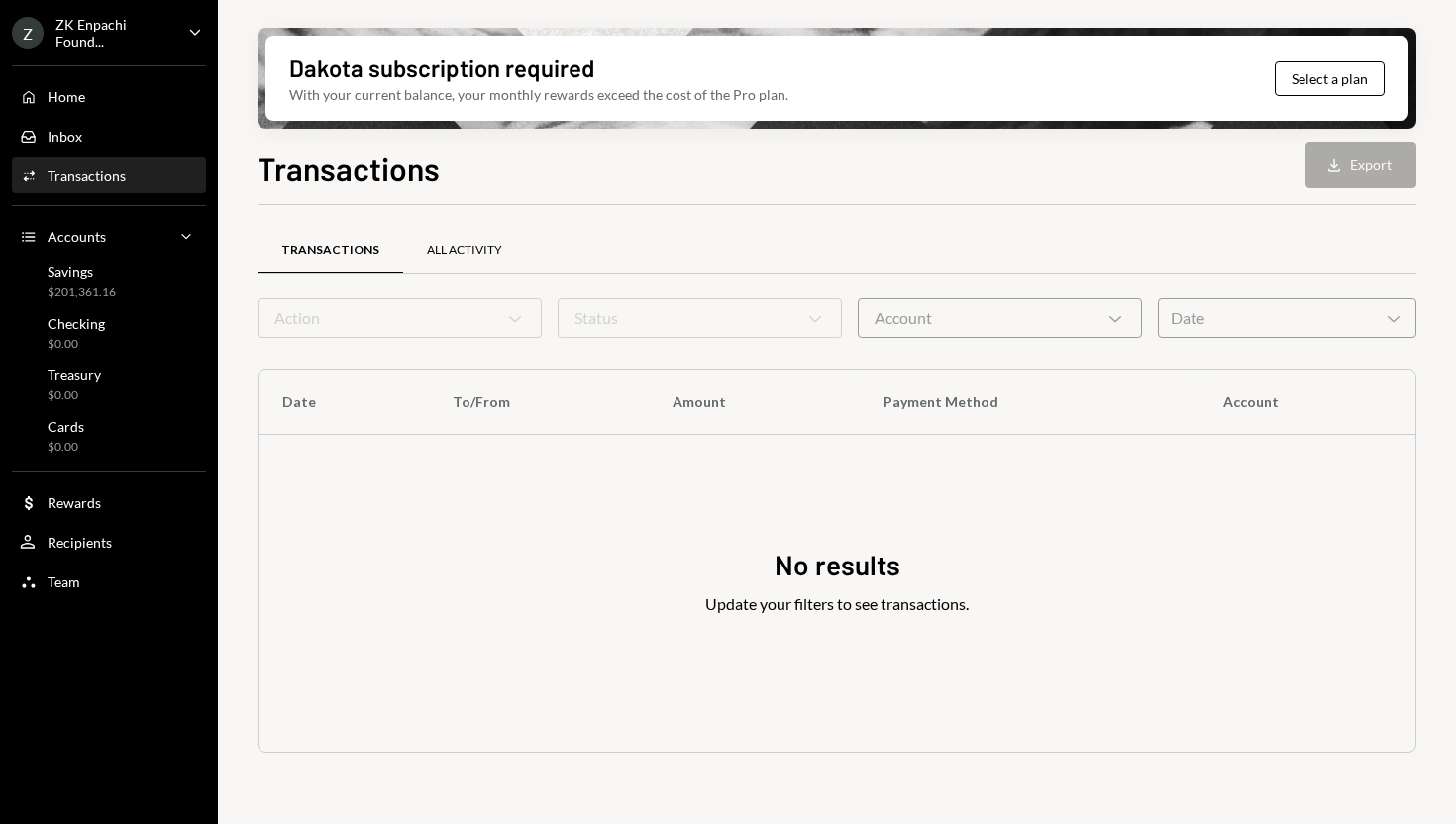 click on "All Activity" at bounding box center [465, 250] 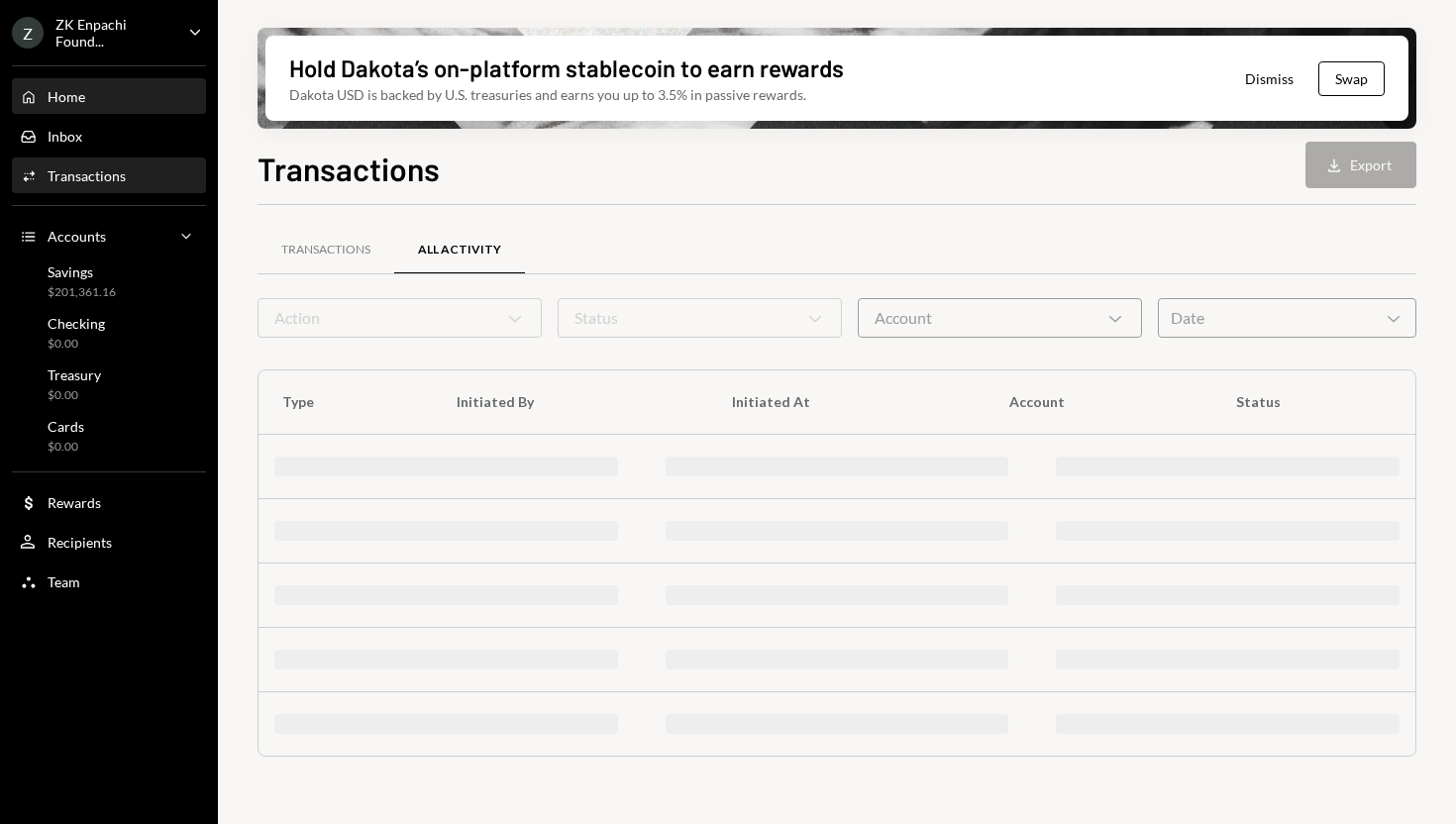 click on "Home Home" at bounding box center (109, 97) 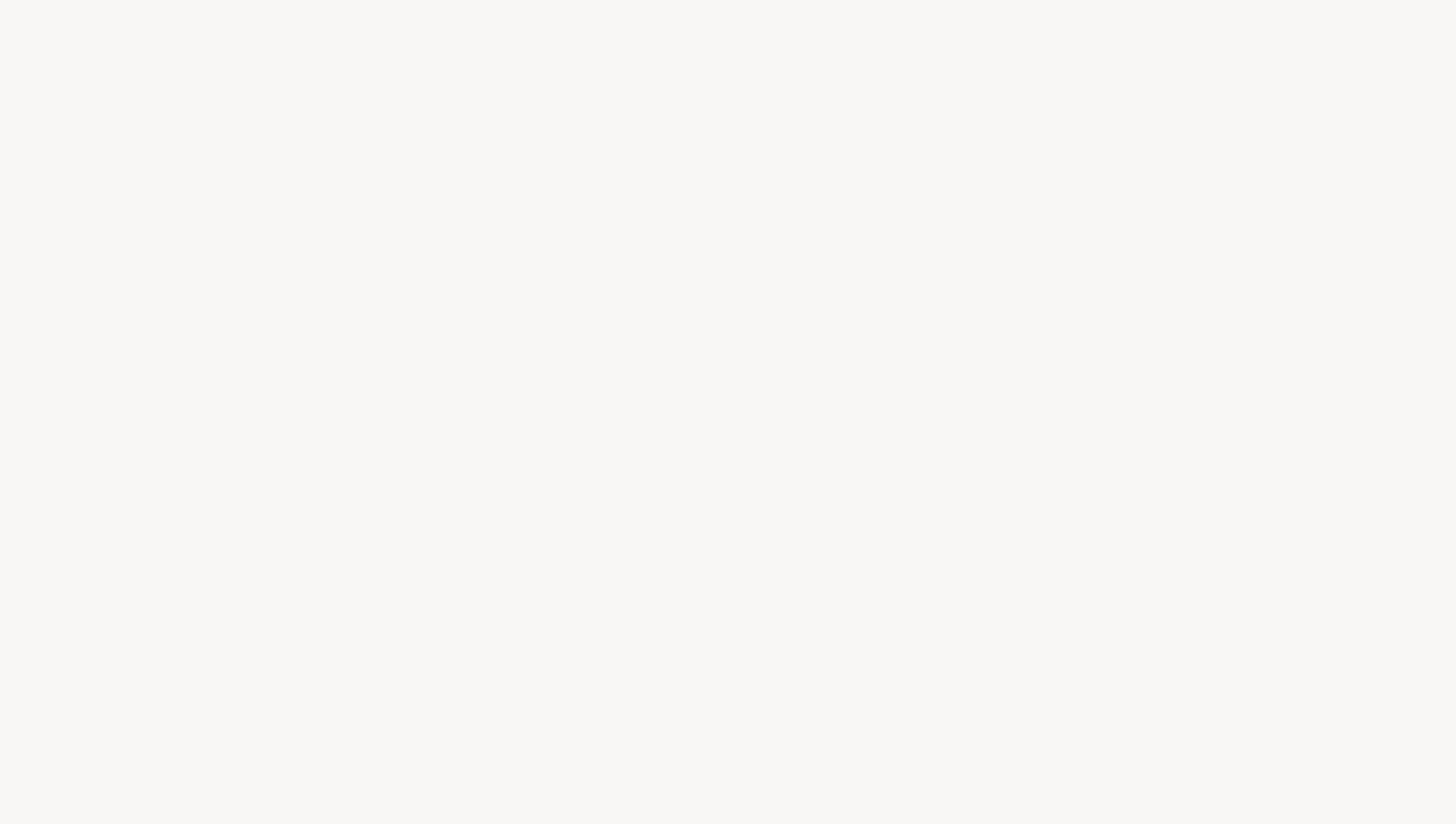 scroll, scrollTop: 0, scrollLeft: 0, axis: both 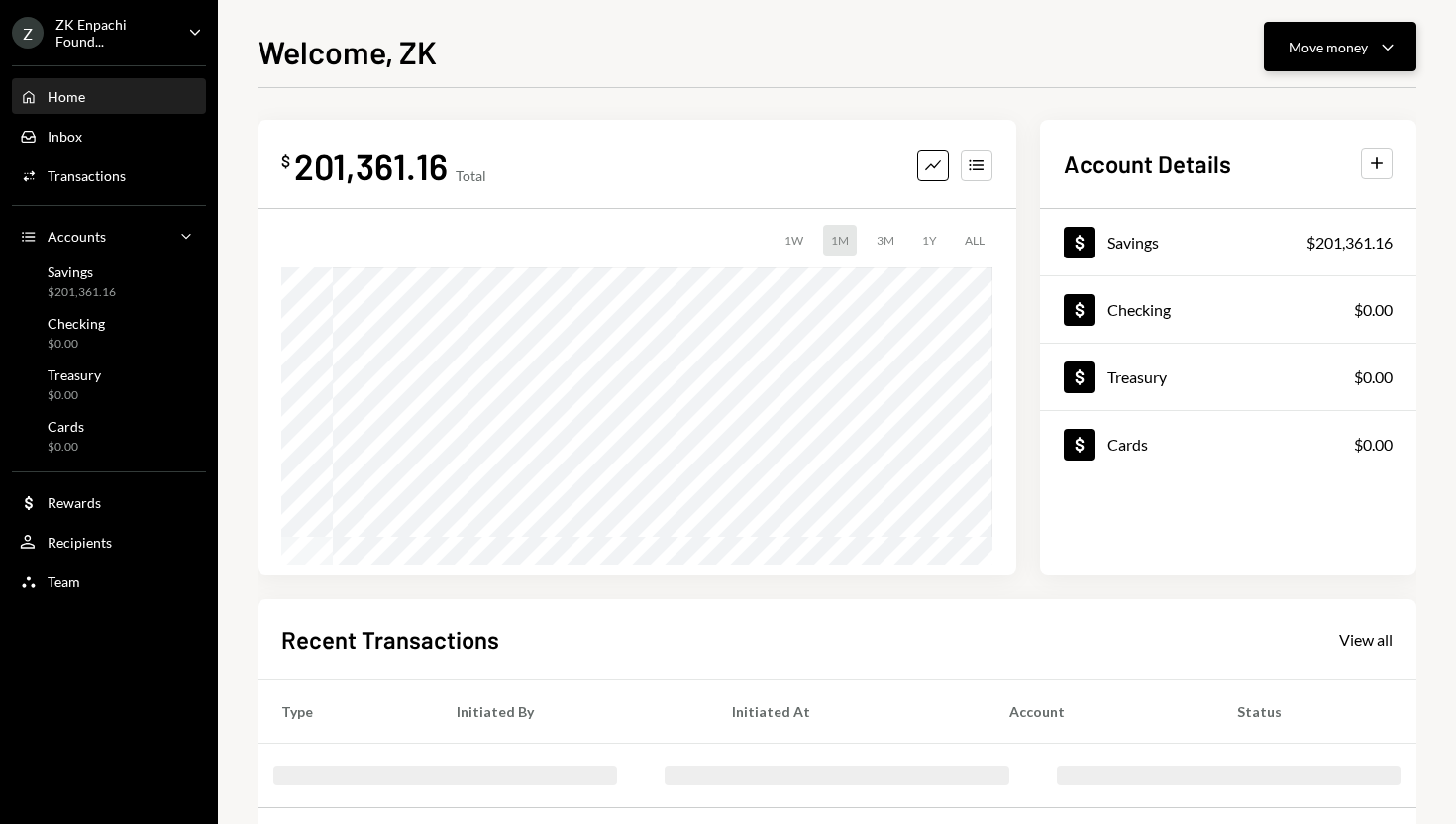 click on "Move money Caret Down" at bounding box center (1340, 47) 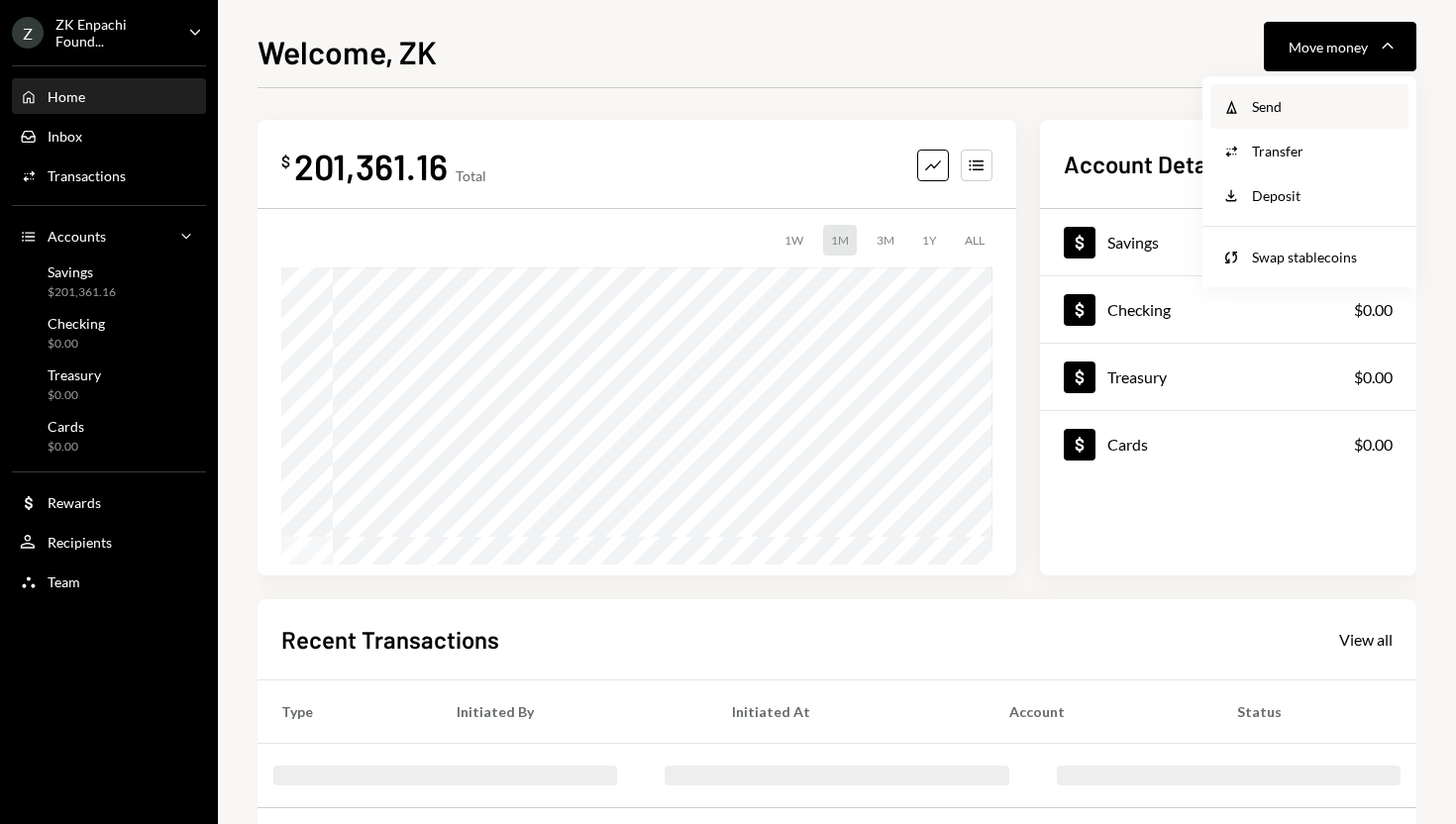 click on "Send" at bounding box center (1324, 106) 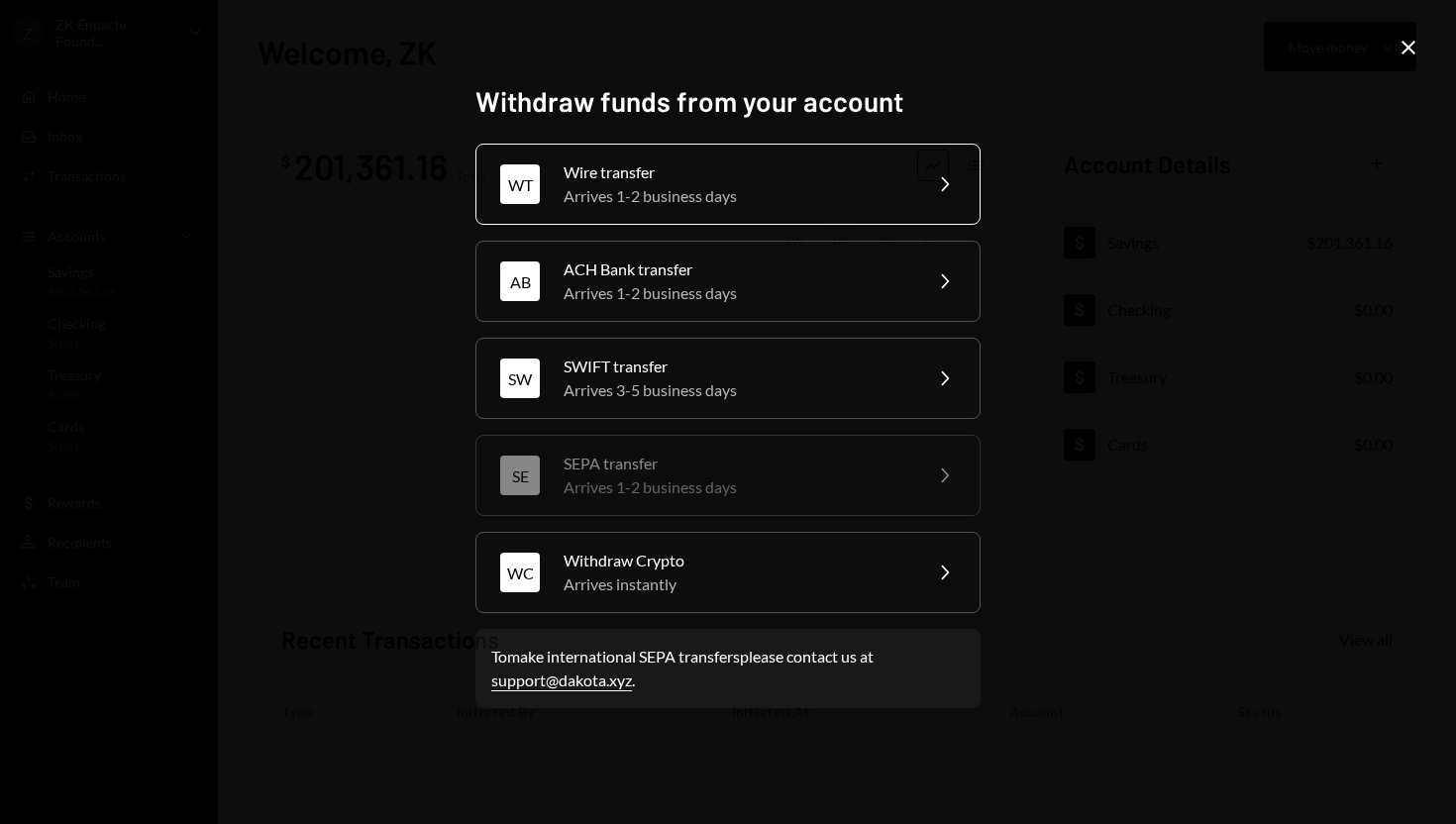 click on "Wire transfer" at bounding box center (736, 172) 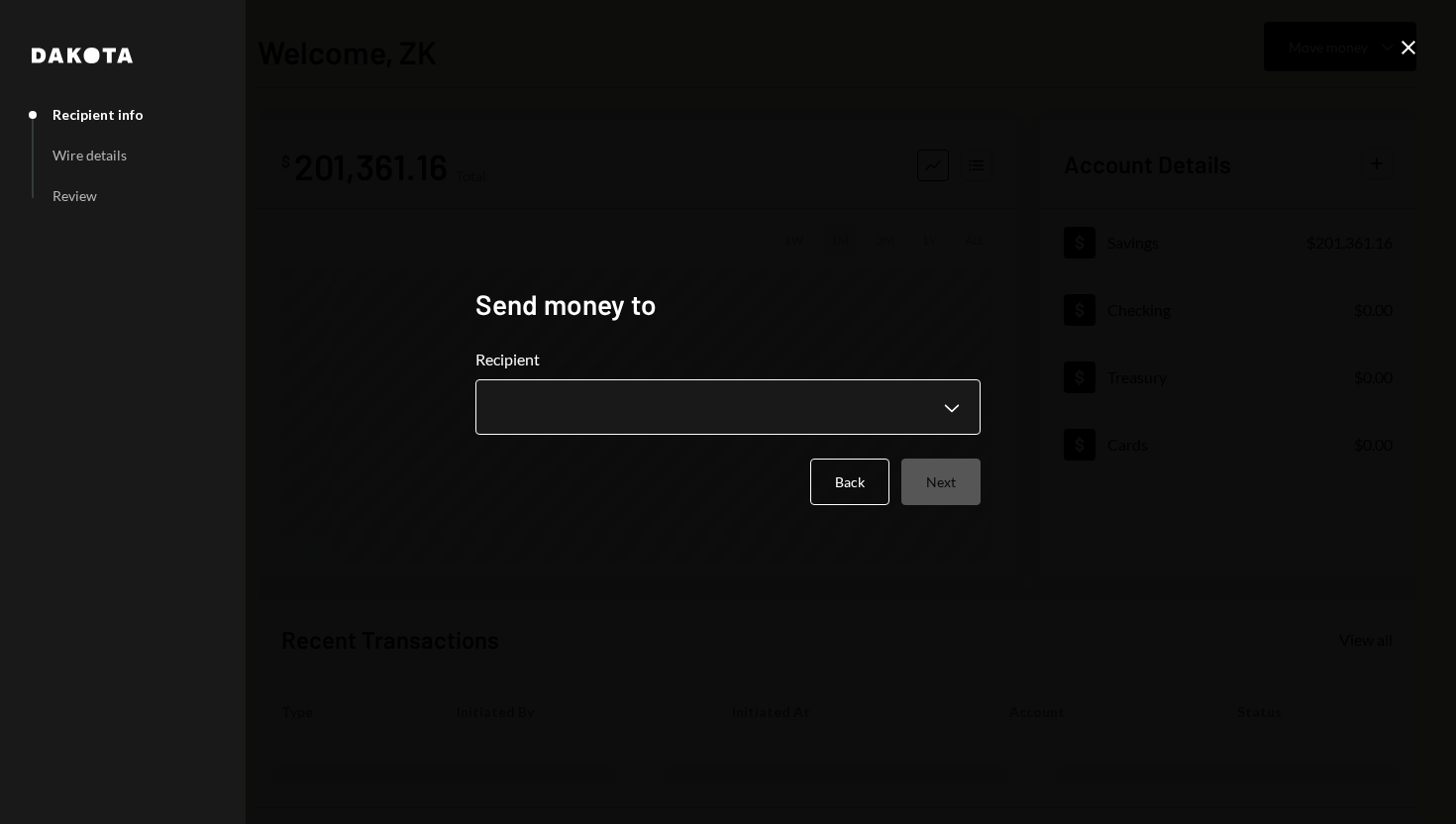 click on "**********" at bounding box center [728, 412] 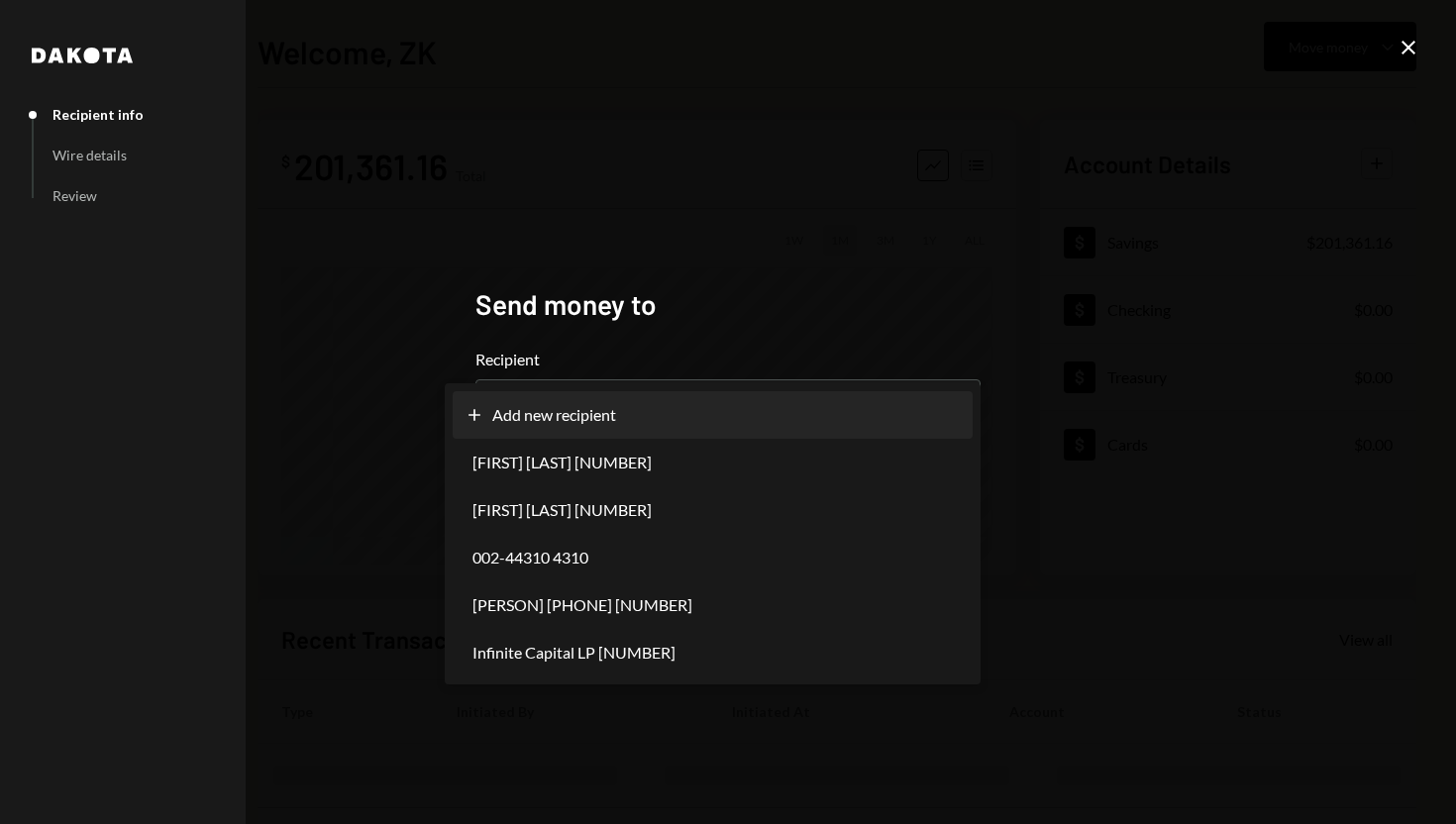 select on "**********" 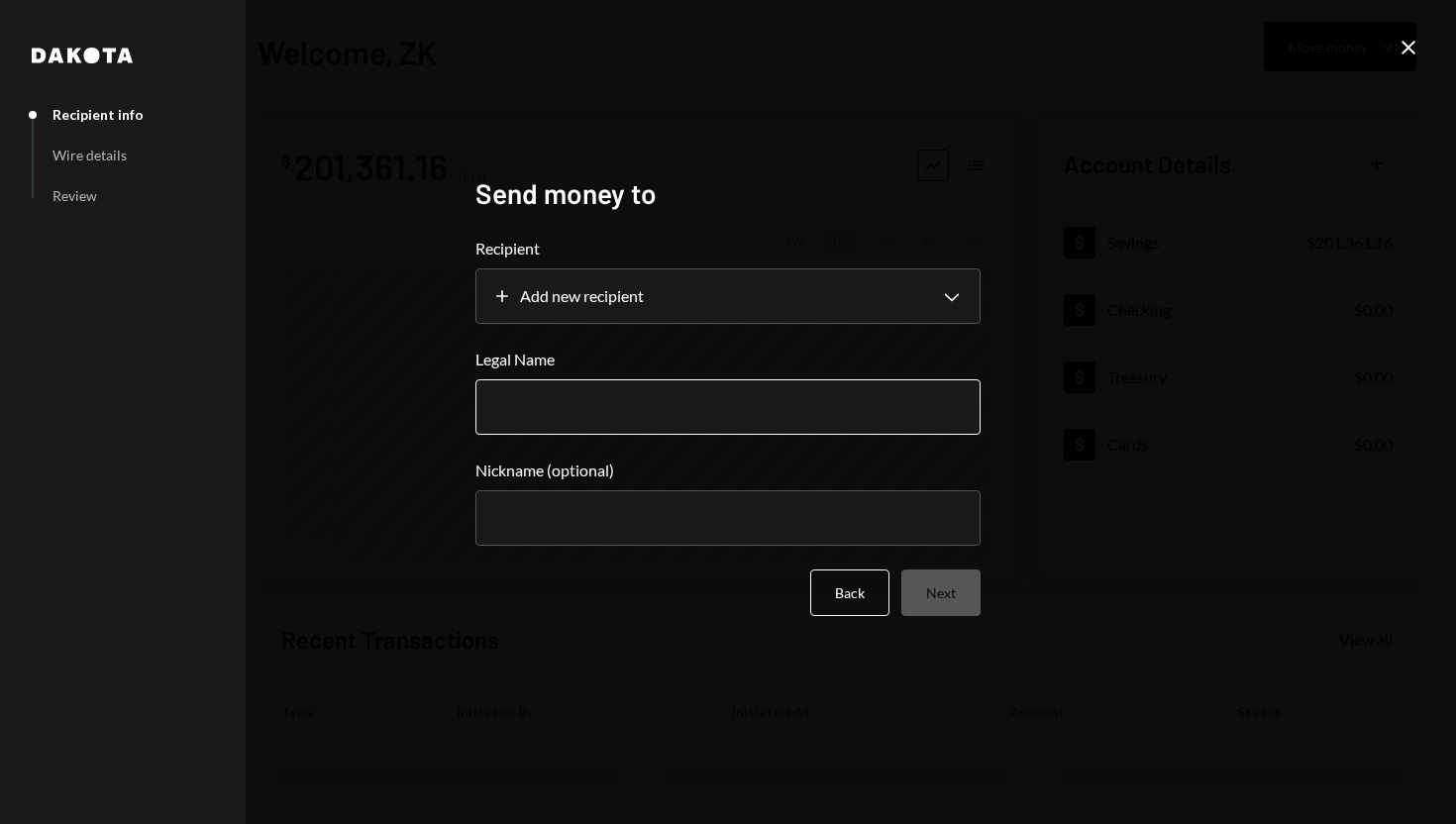 click on "Legal Name" at bounding box center [728, 407] 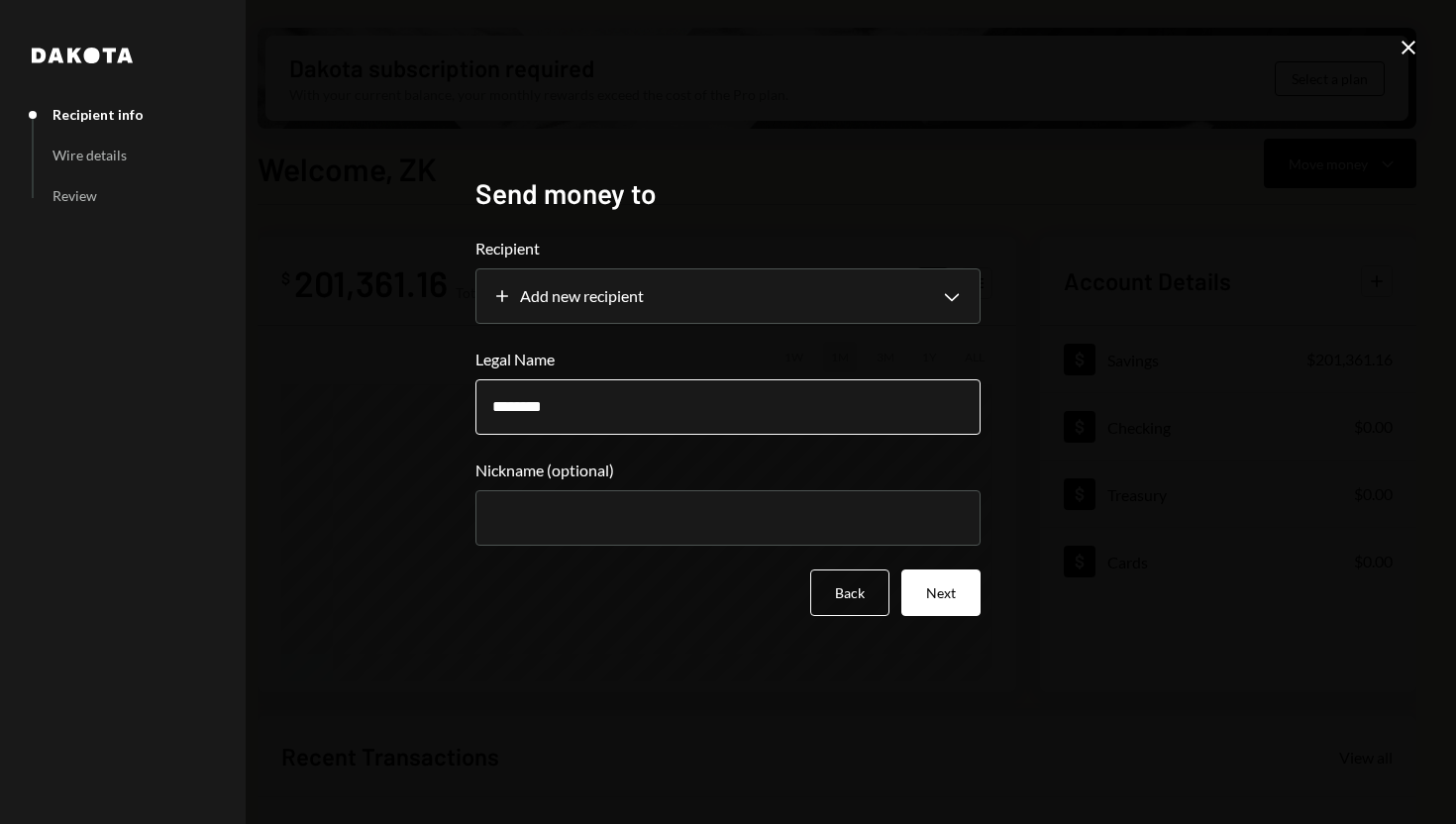 type on "**********" 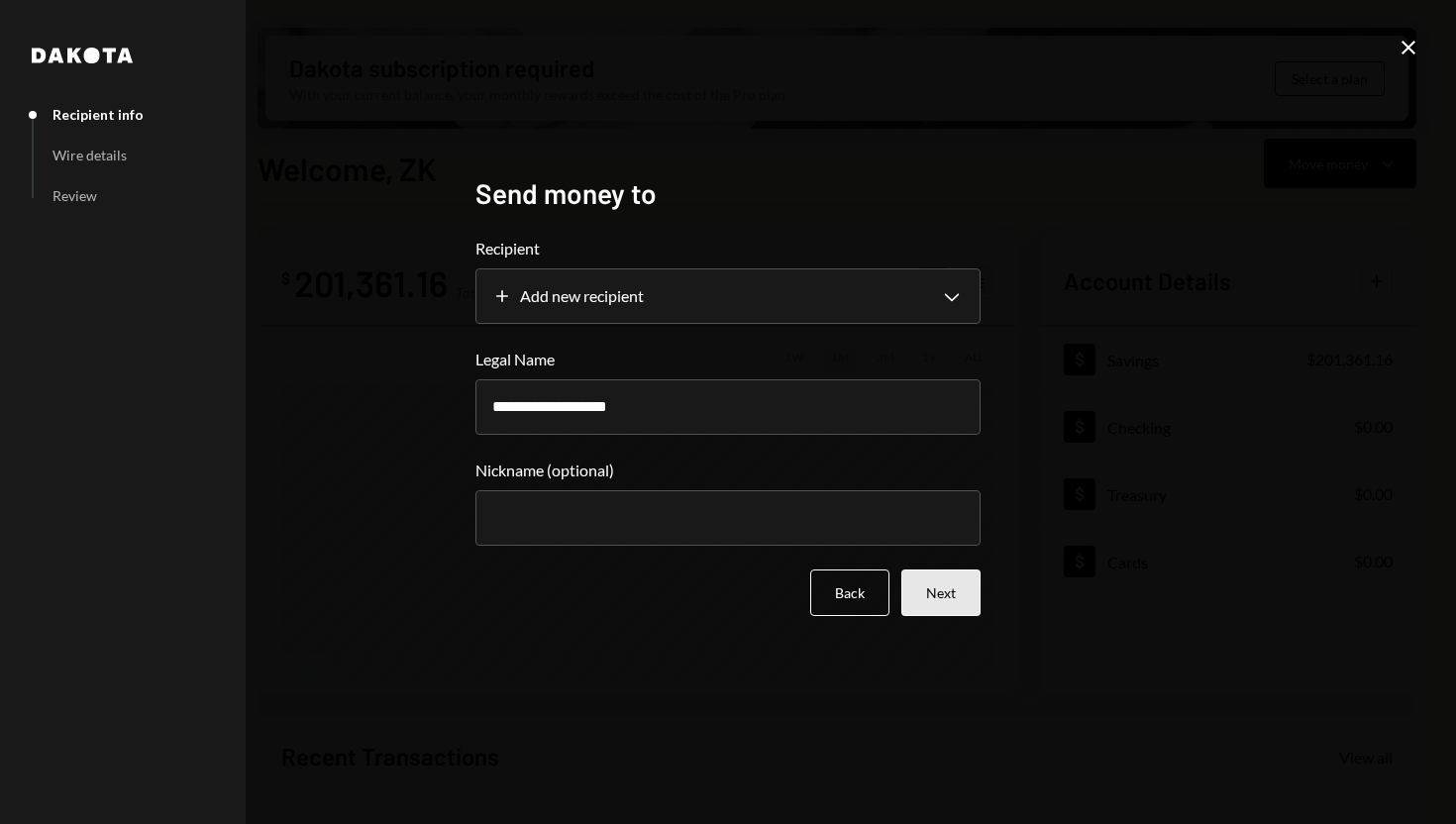 click on "Next" at bounding box center (941, 592) 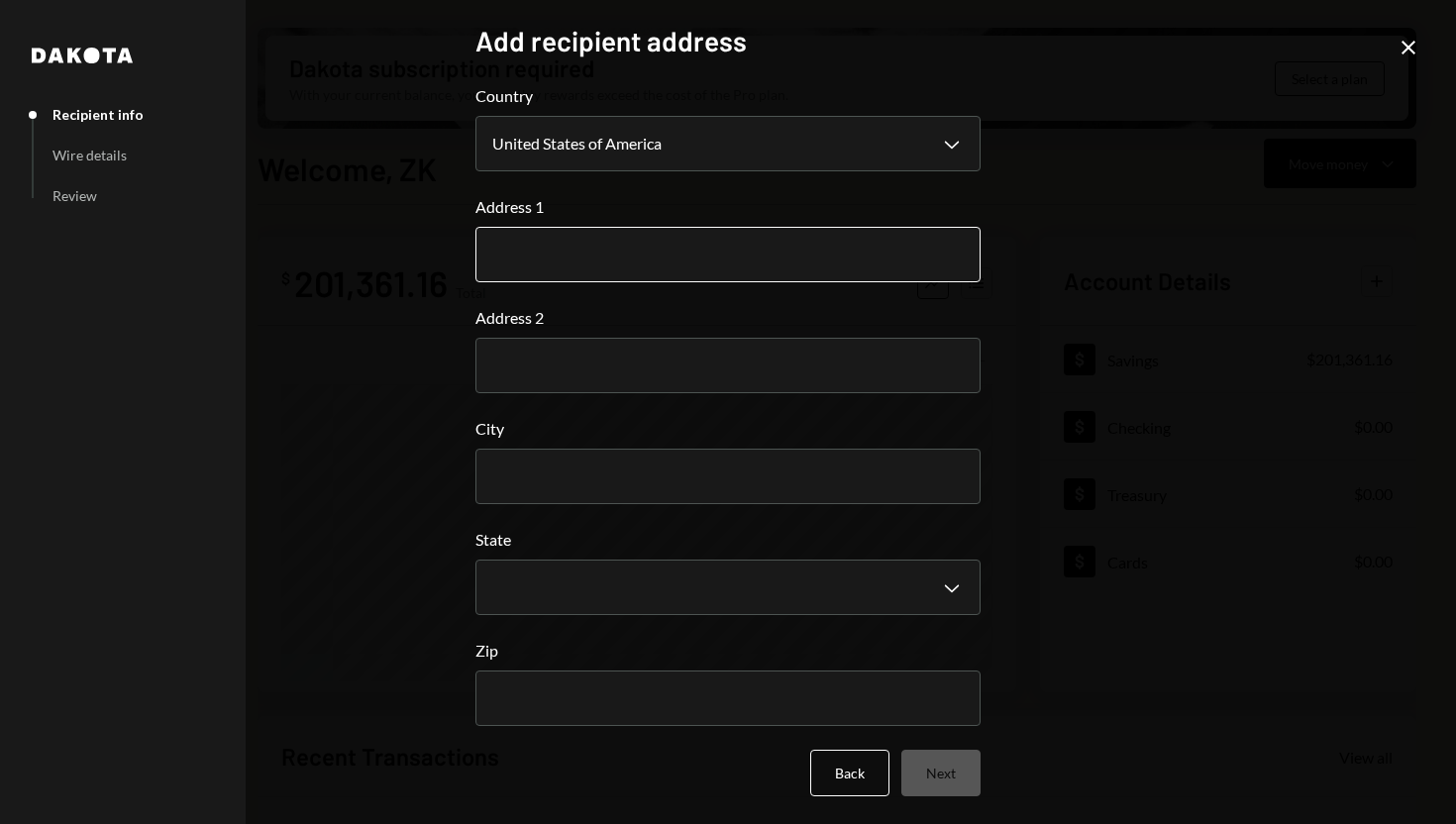 click on "Address 1" at bounding box center (728, 255) 